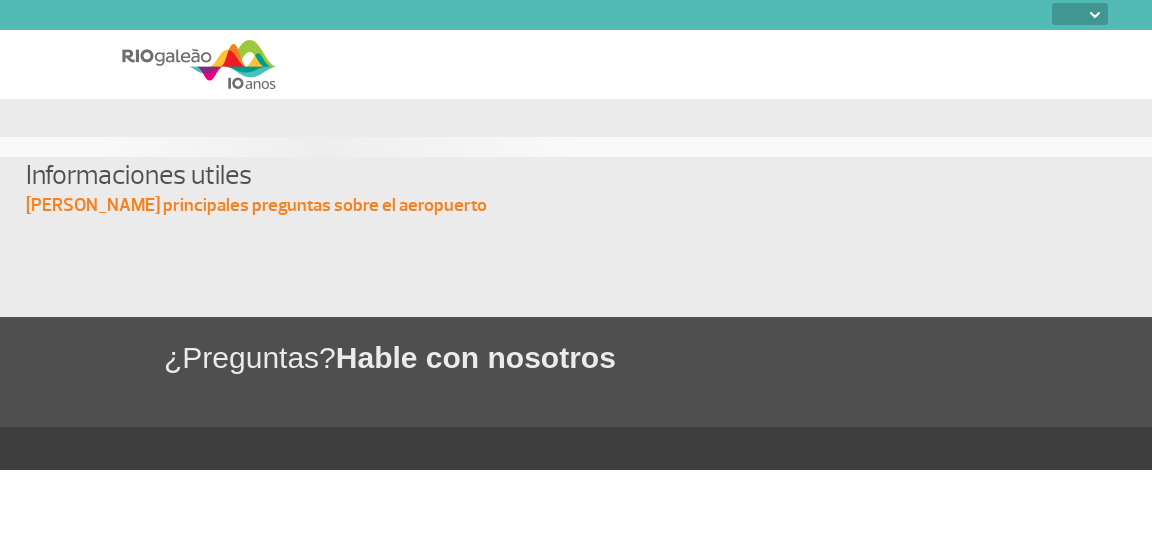 select 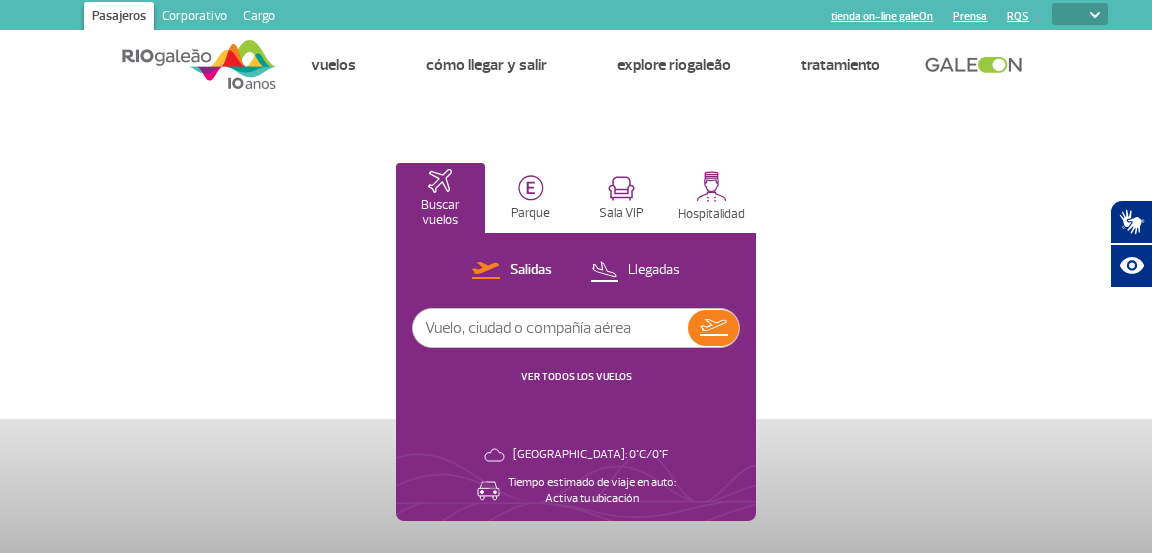 scroll, scrollTop: 0, scrollLeft: 0, axis: both 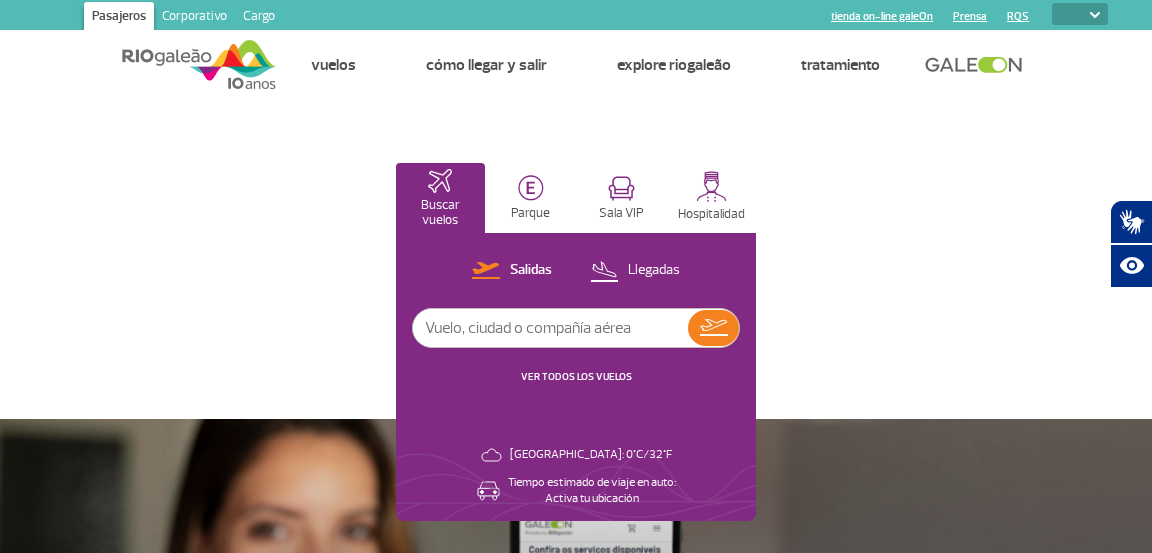 click on "Cómo llegar y salir" at bounding box center [486, 65] 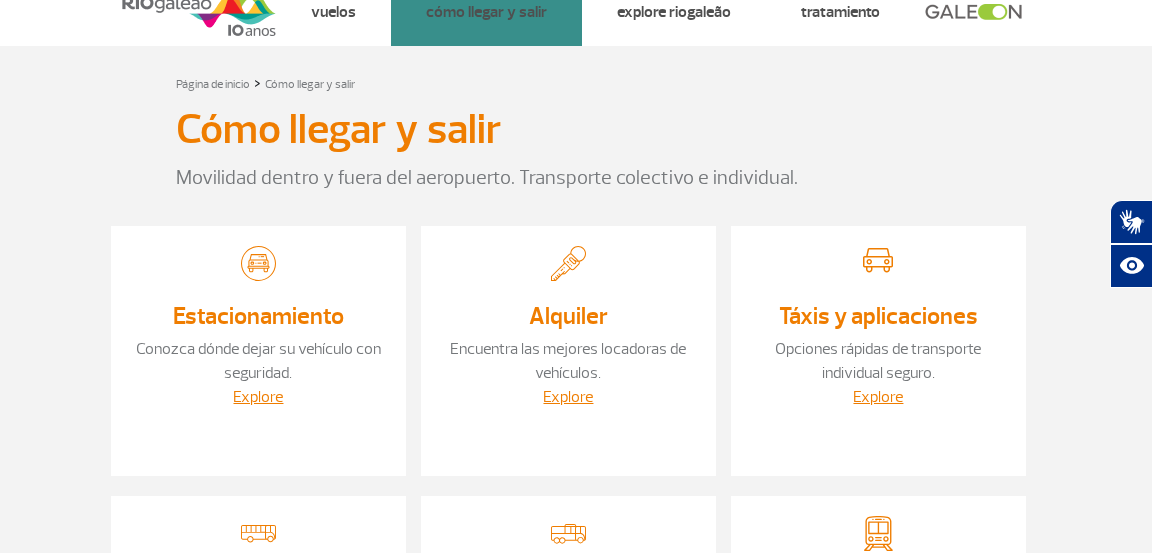 scroll, scrollTop: 56, scrollLeft: 0, axis: vertical 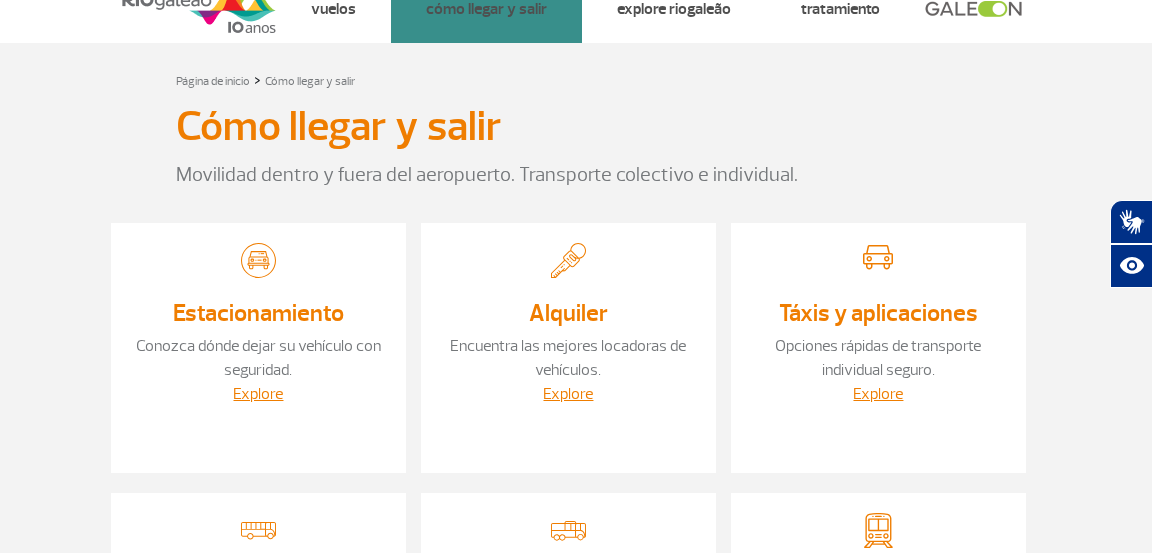 click on "Explore" at bounding box center (878, 394) 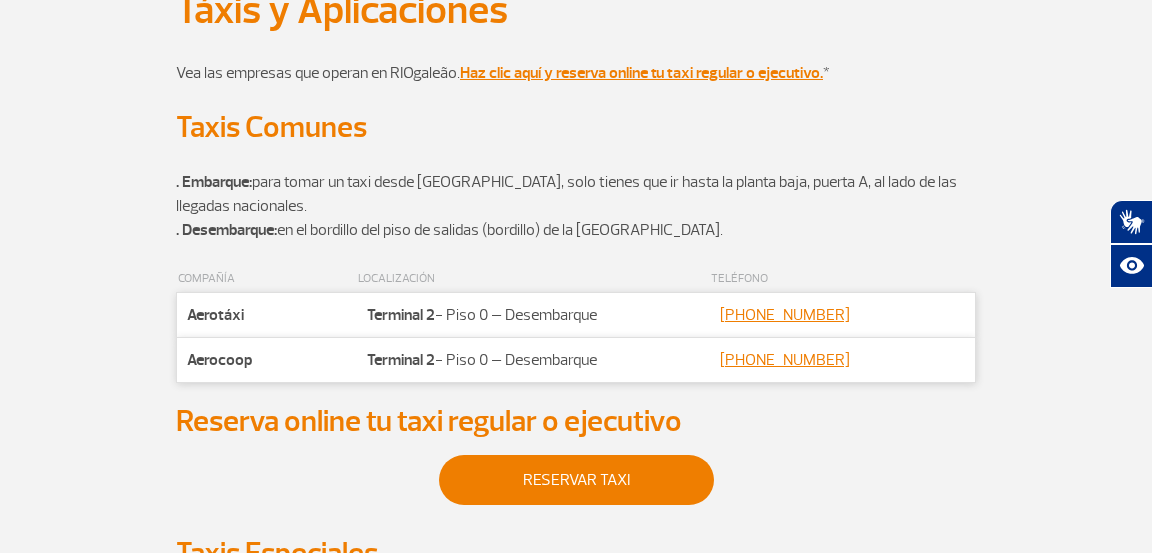 scroll, scrollTop: 0, scrollLeft: 0, axis: both 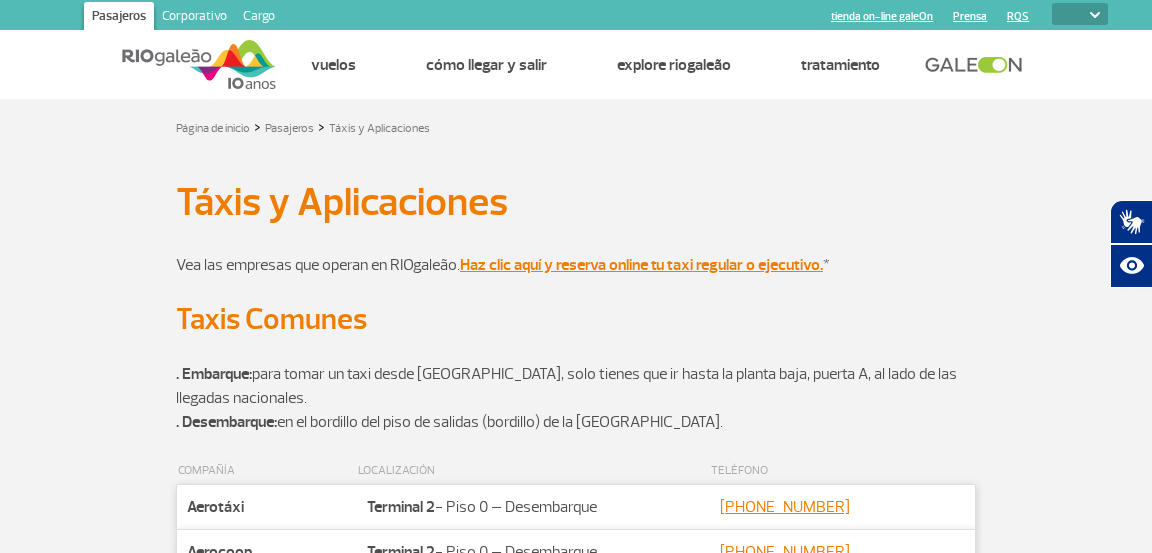 click on "Vuelos" at bounding box center [333, 65] 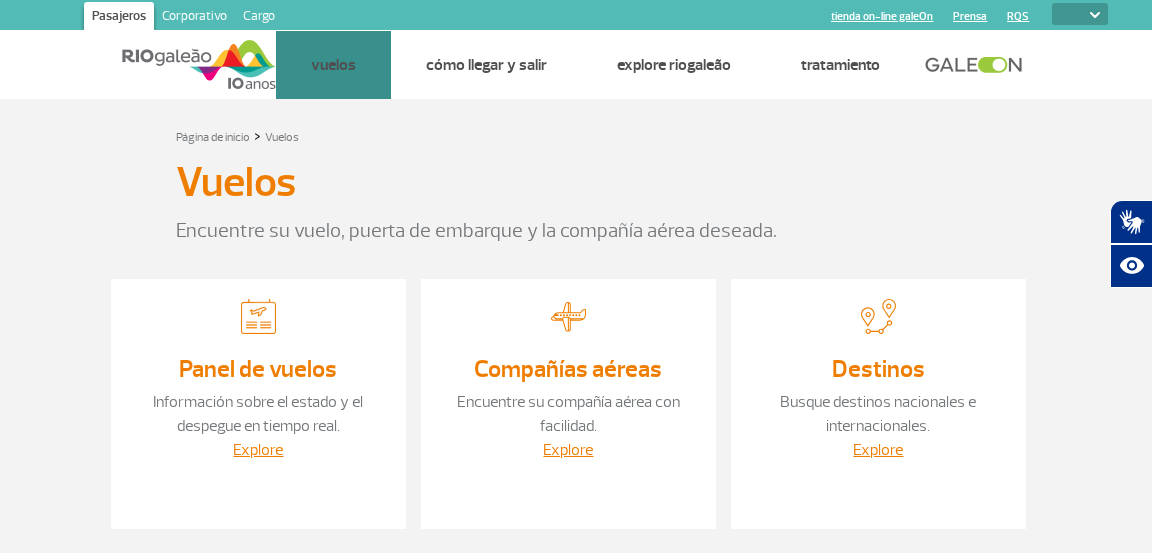 click on "Compañías aéreas" at bounding box center (0, 0) 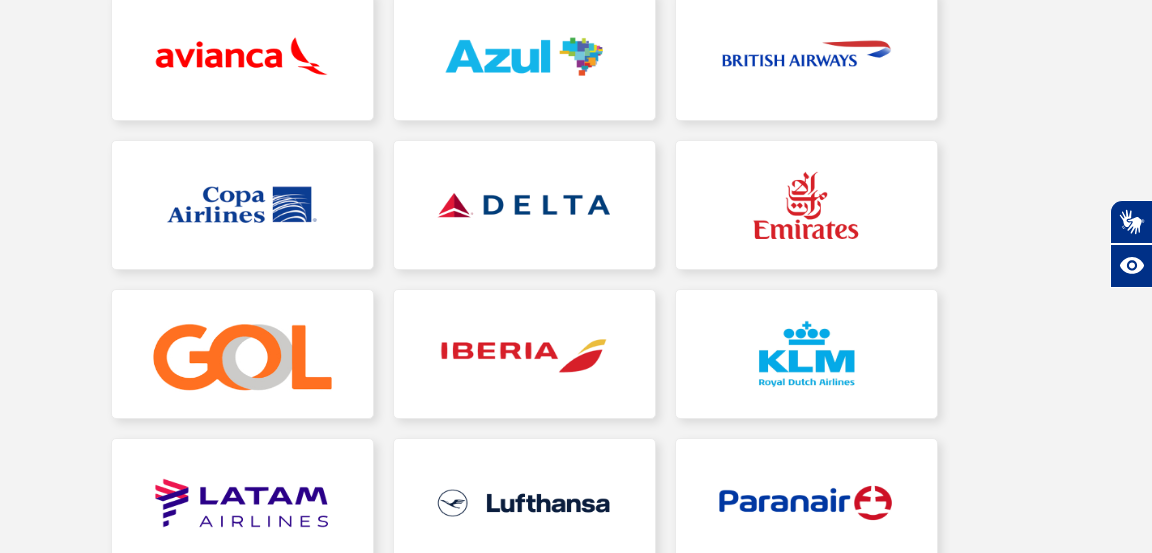 scroll, scrollTop: 486, scrollLeft: 0, axis: vertical 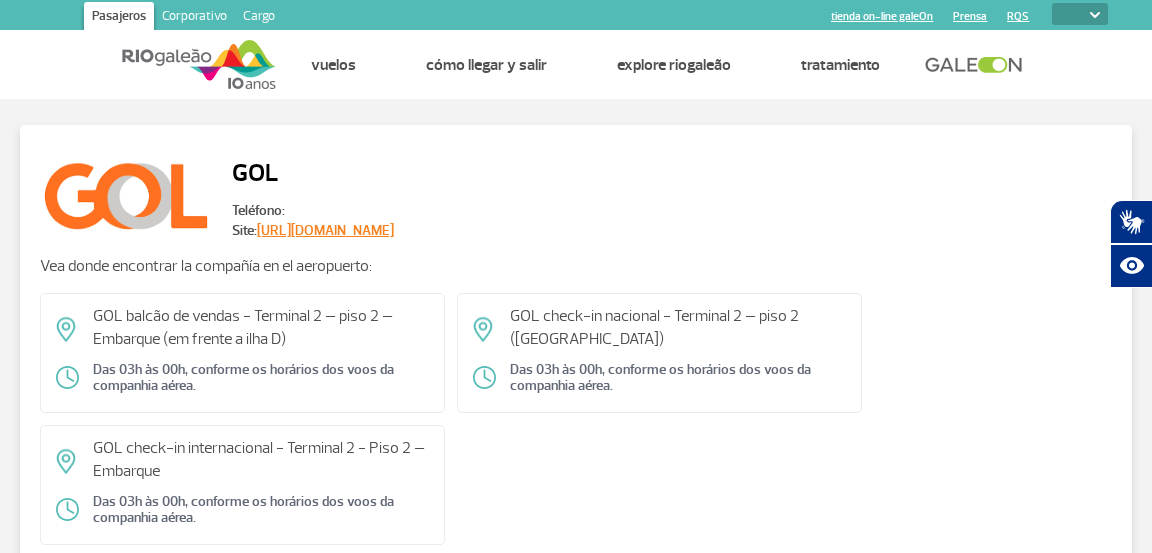 click on "Explore RIOgaleão" at bounding box center (674, 65) 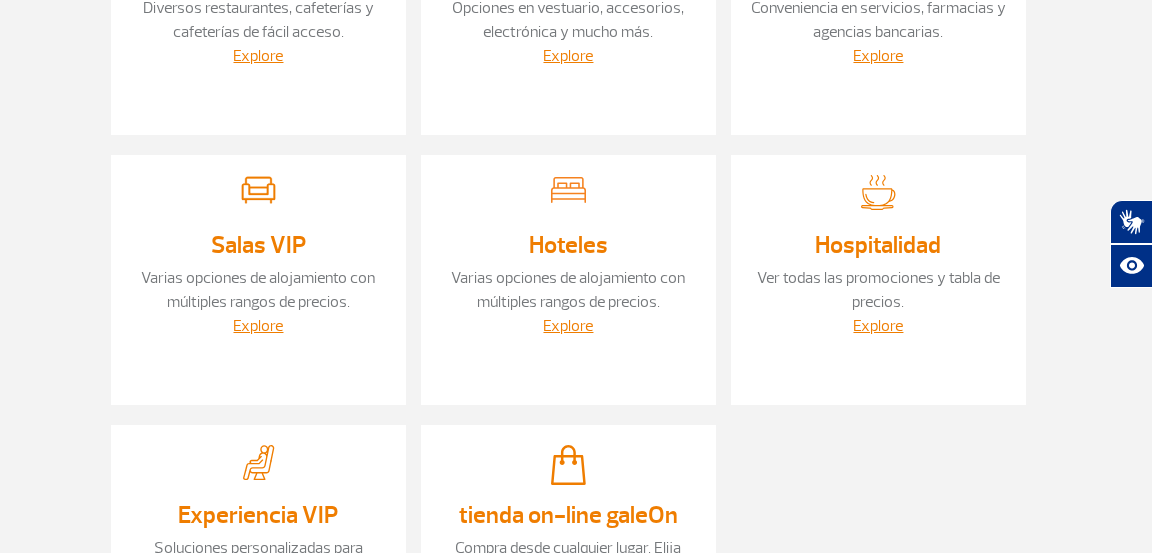 scroll, scrollTop: 394, scrollLeft: 0, axis: vertical 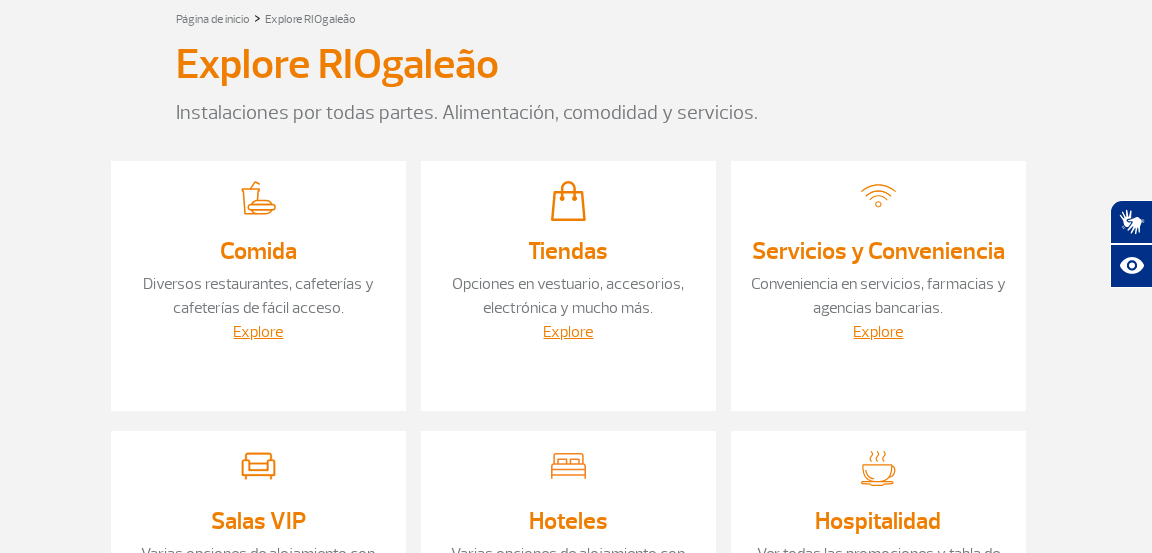 click on "Tiendas" at bounding box center [568, 251] 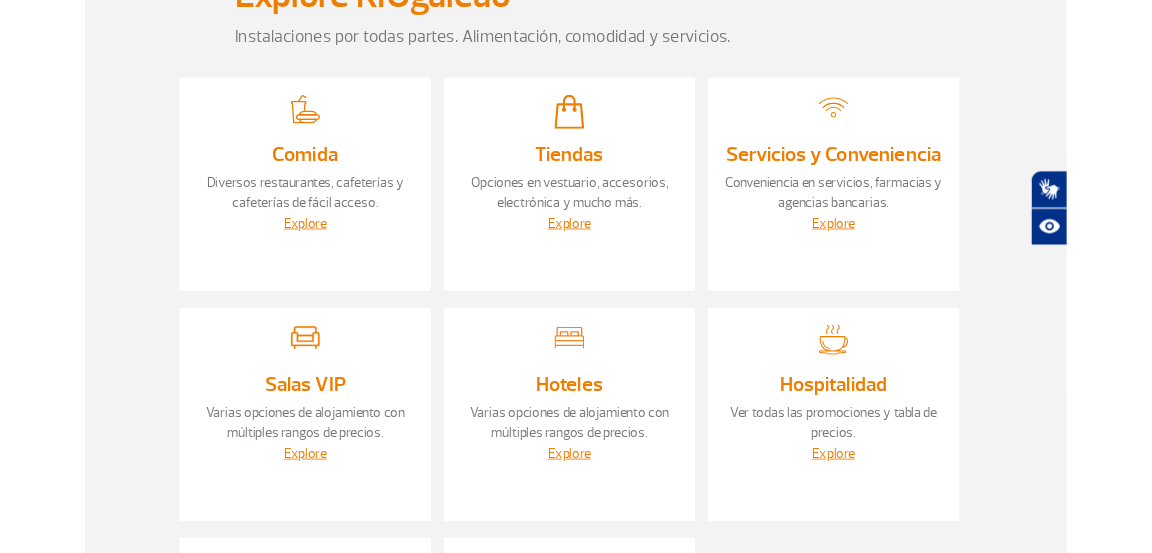 scroll, scrollTop: 214, scrollLeft: 0, axis: vertical 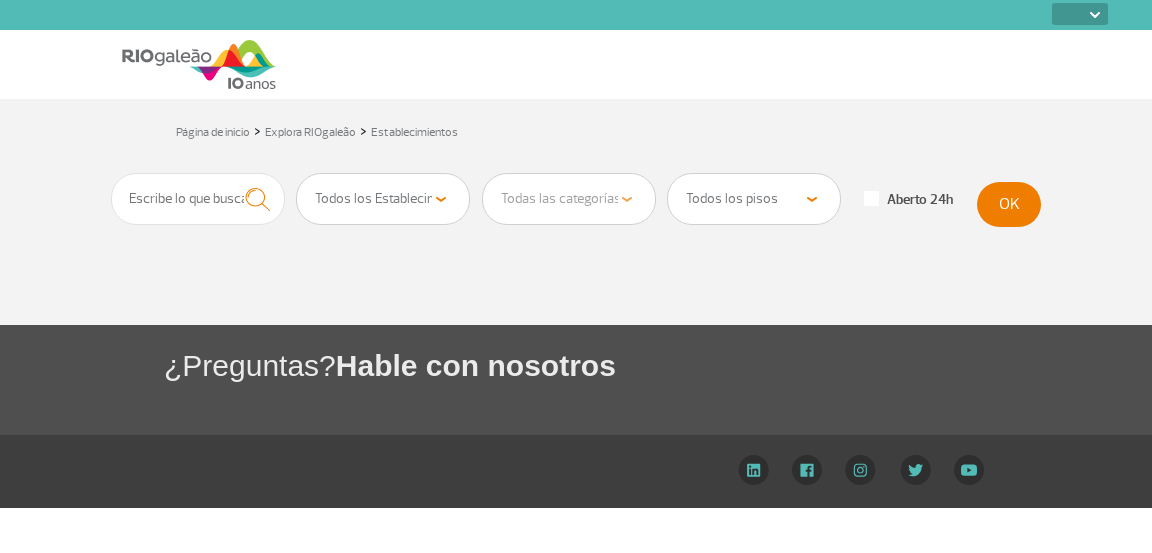 select 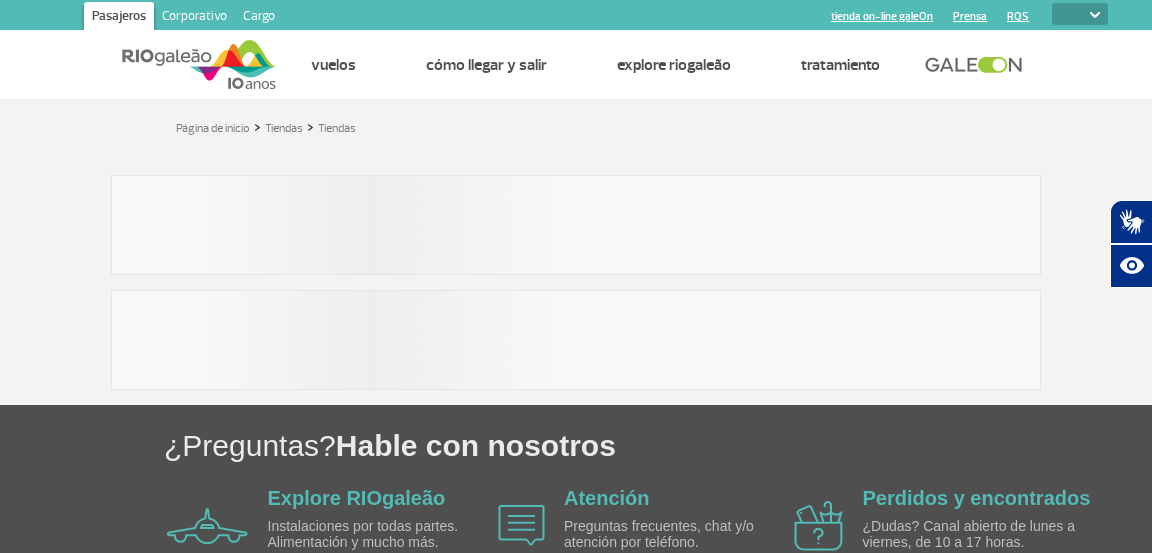 scroll, scrollTop: 0, scrollLeft: 0, axis: both 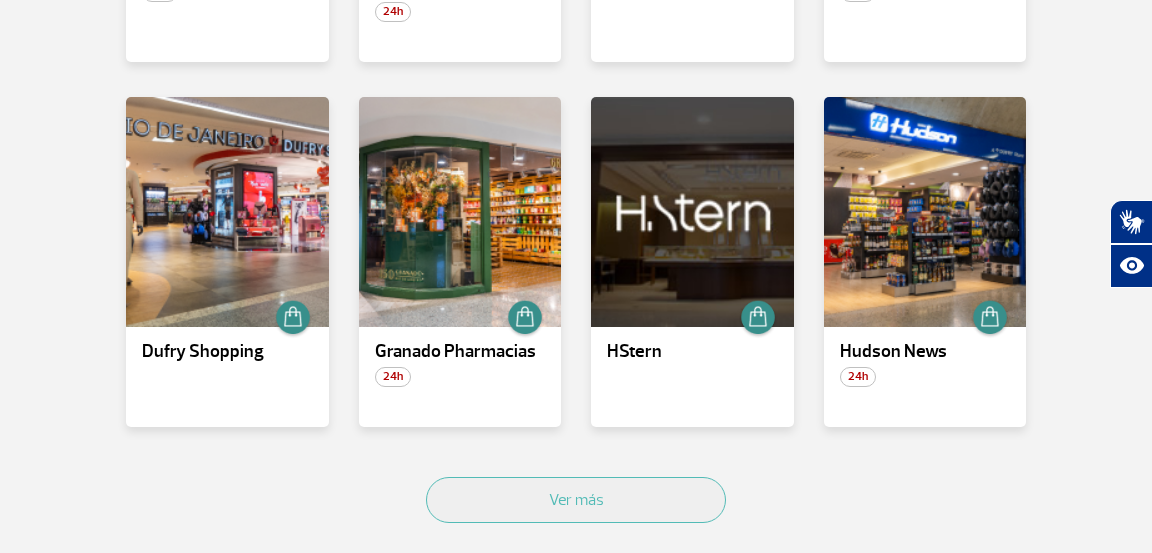 click on "Ver más" at bounding box center (576, 500) 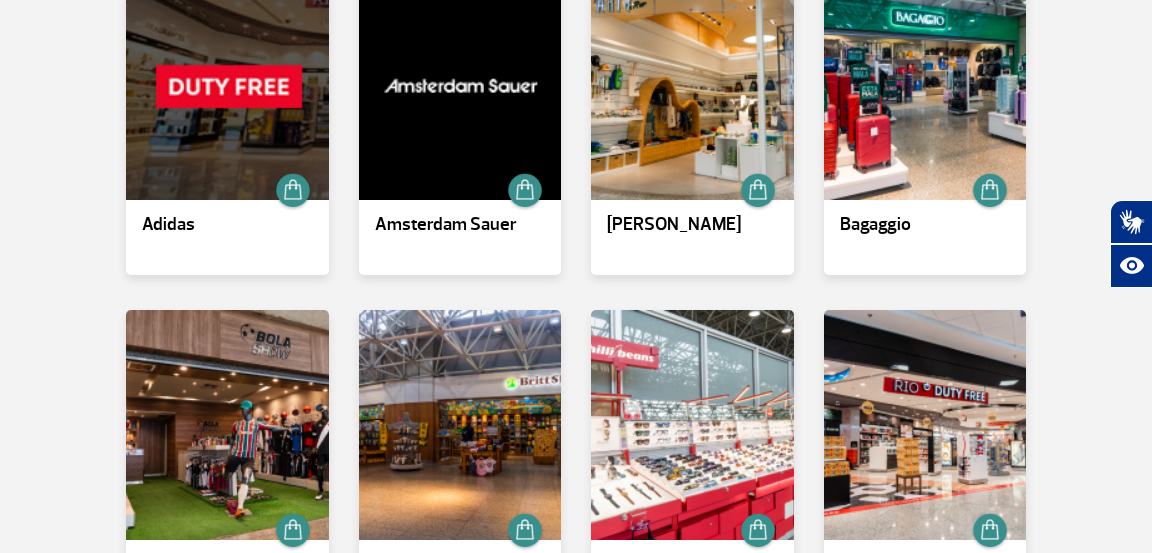 scroll, scrollTop: 449, scrollLeft: 0, axis: vertical 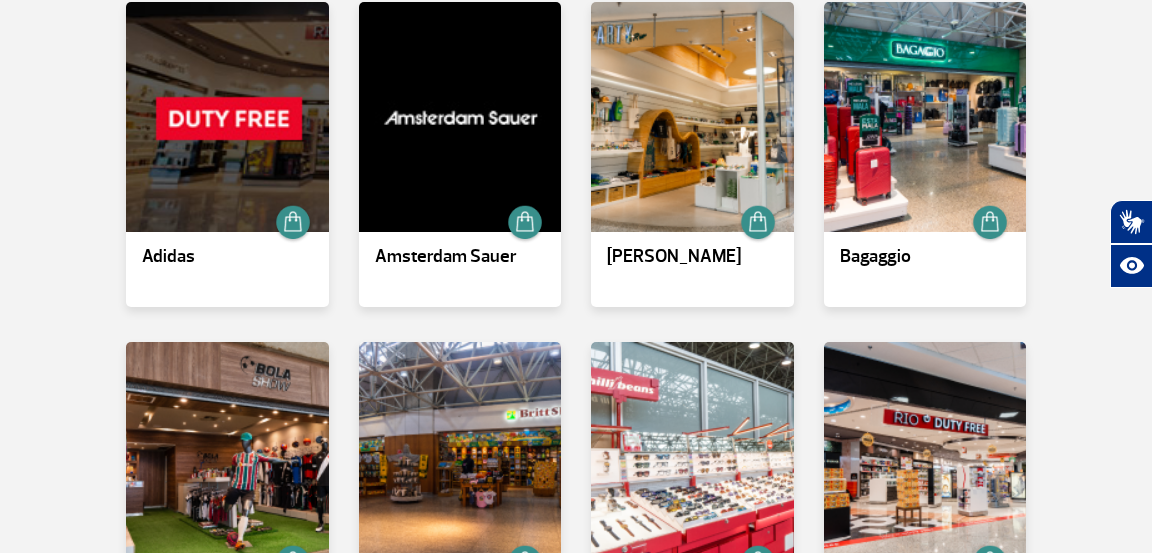 click at bounding box center (925, 457) 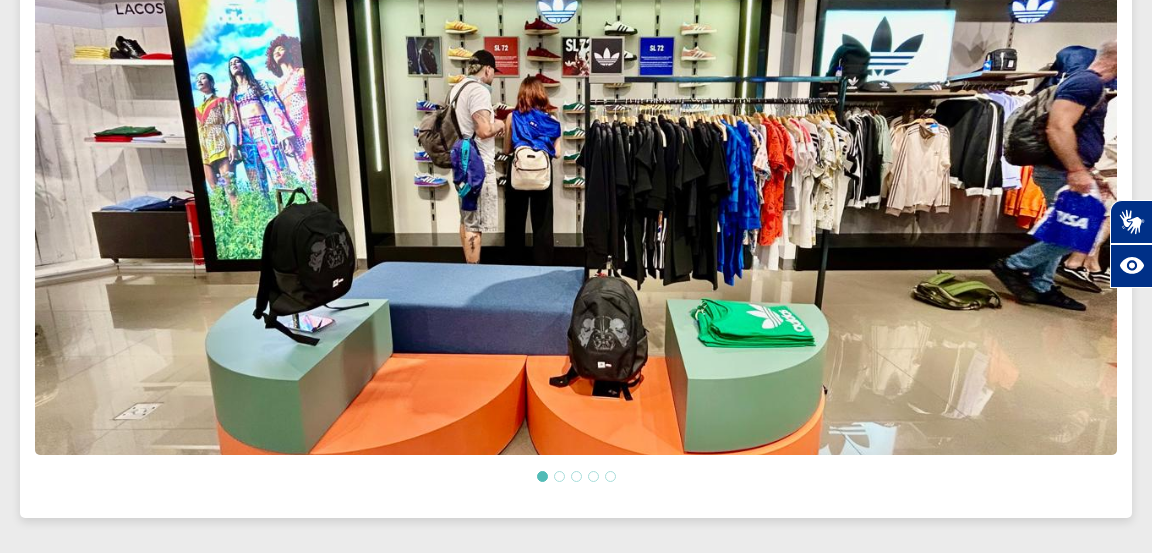 scroll, scrollTop: 582, scrollLeft: 0, axis: vertical 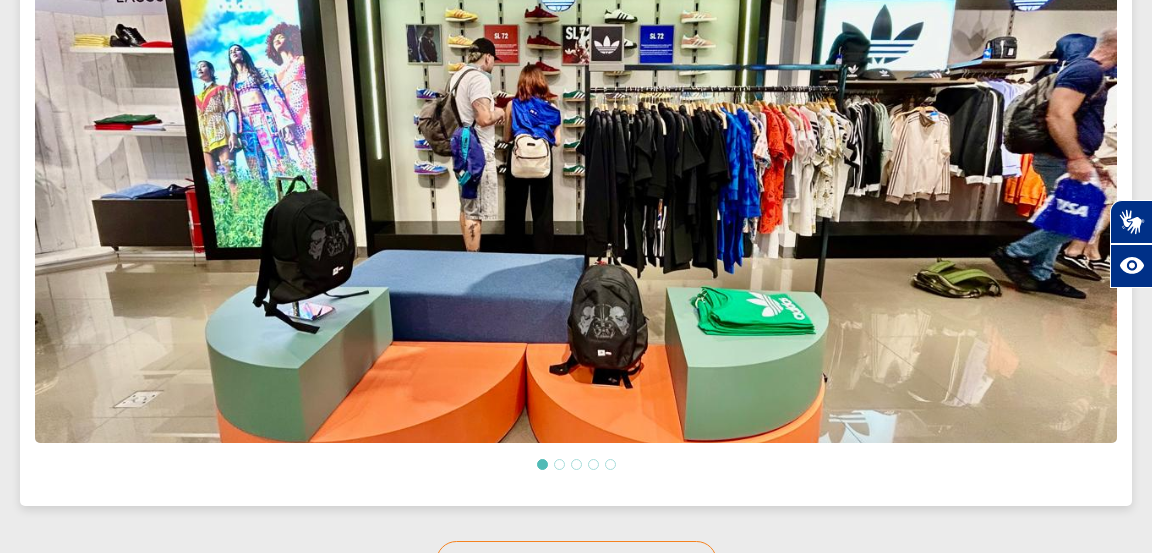 click 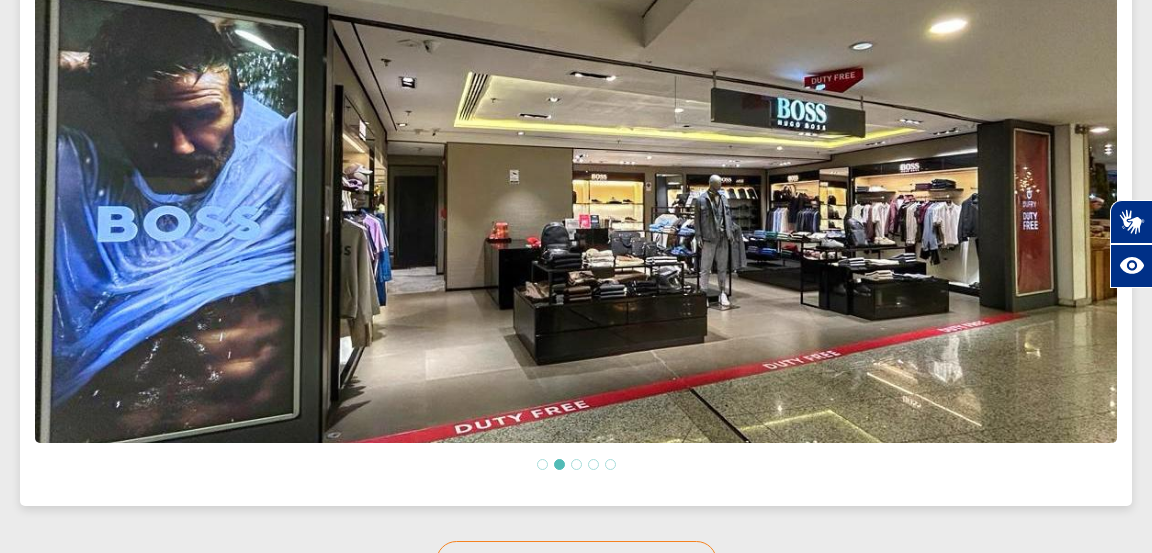 click 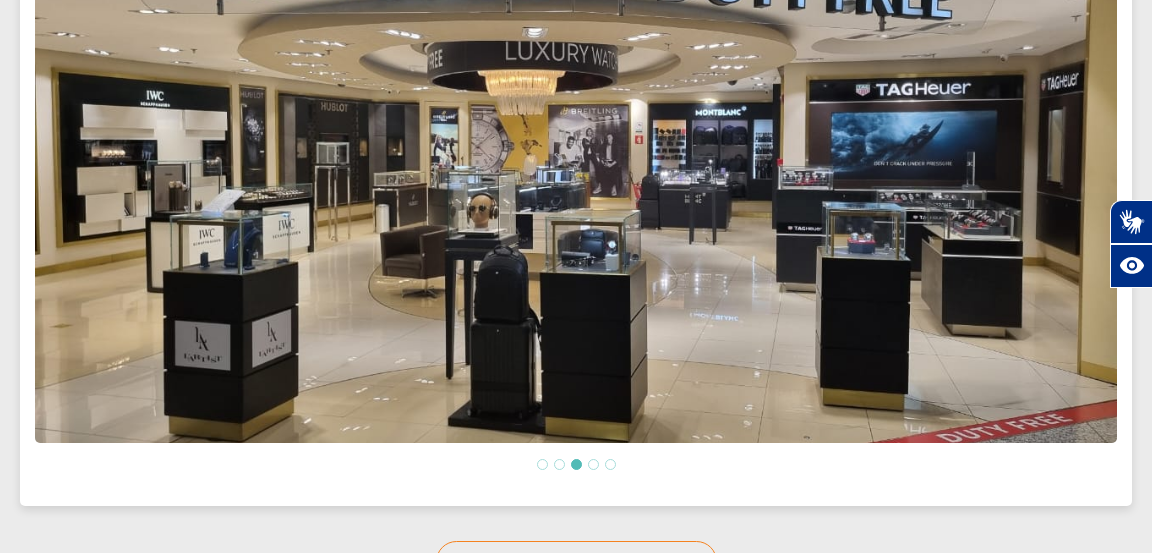 click 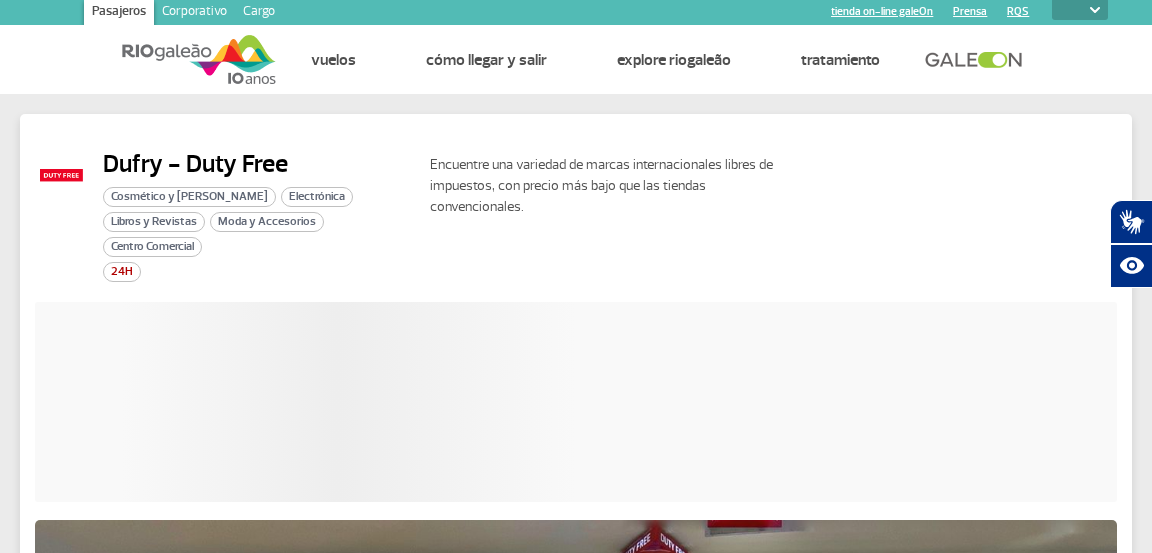 scroll, scrollTop: 0, scrollLeft: 0, axis: both 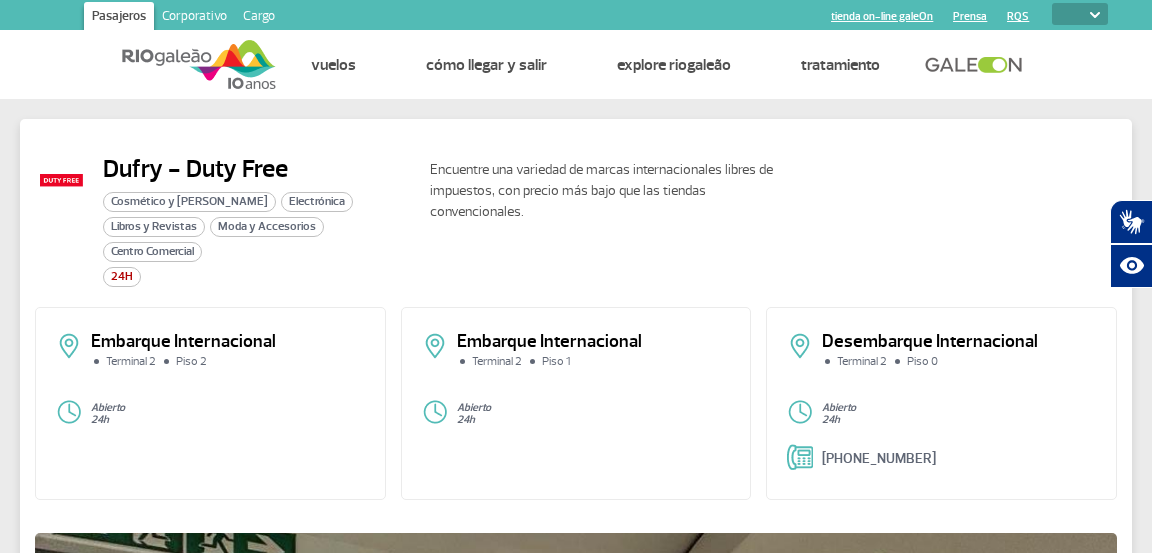 click on "Dufry - Duty Free Cosmético y Belleza Electrónica Libros y Revistas Moda y Accesorios Centro Comercial 24H" 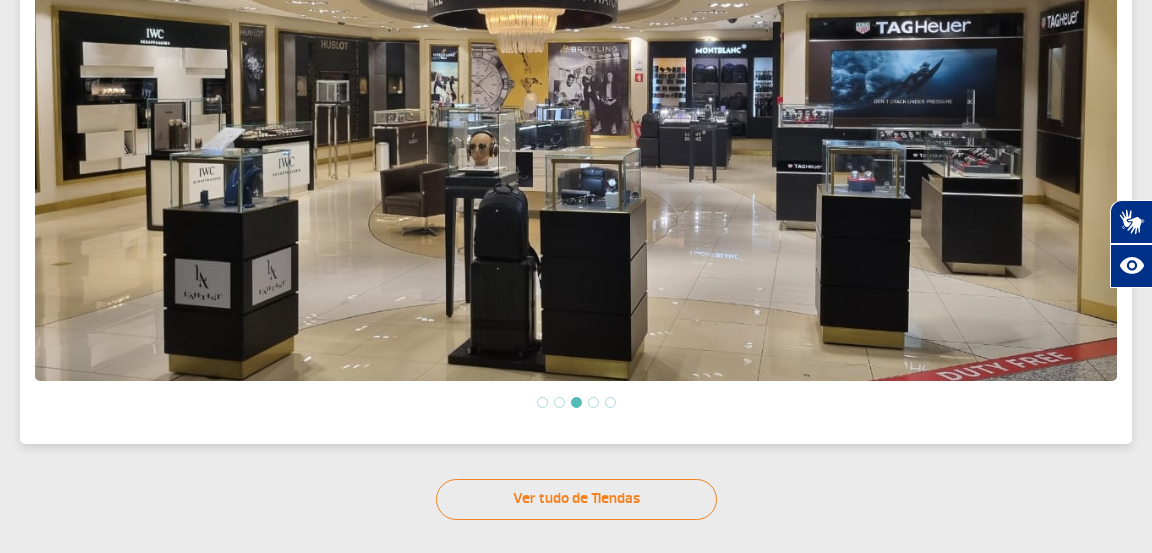 scroll, scrollTop: 653, scrollLeft: 0, axis: vertical 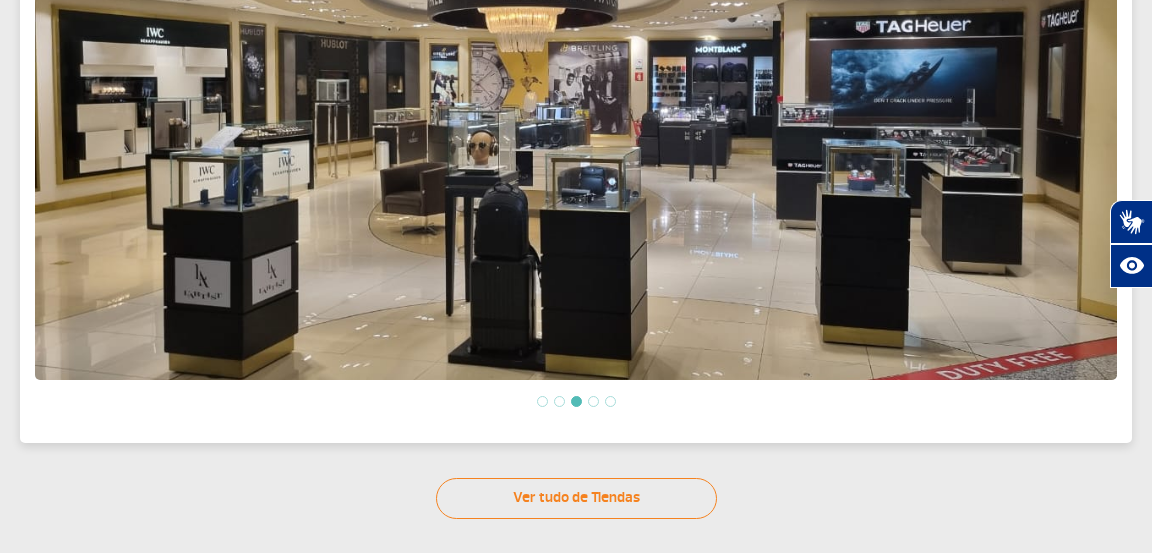 click on "Ver tudo de Tiendas" 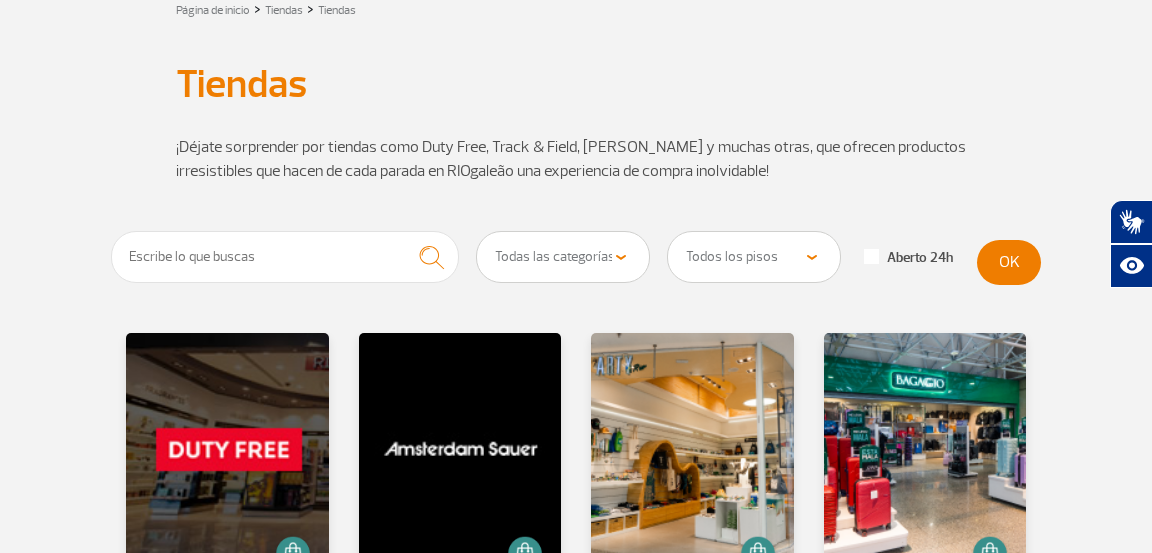 scroll, scrollTop: 118, scrollLeft: 0, axis: vertical 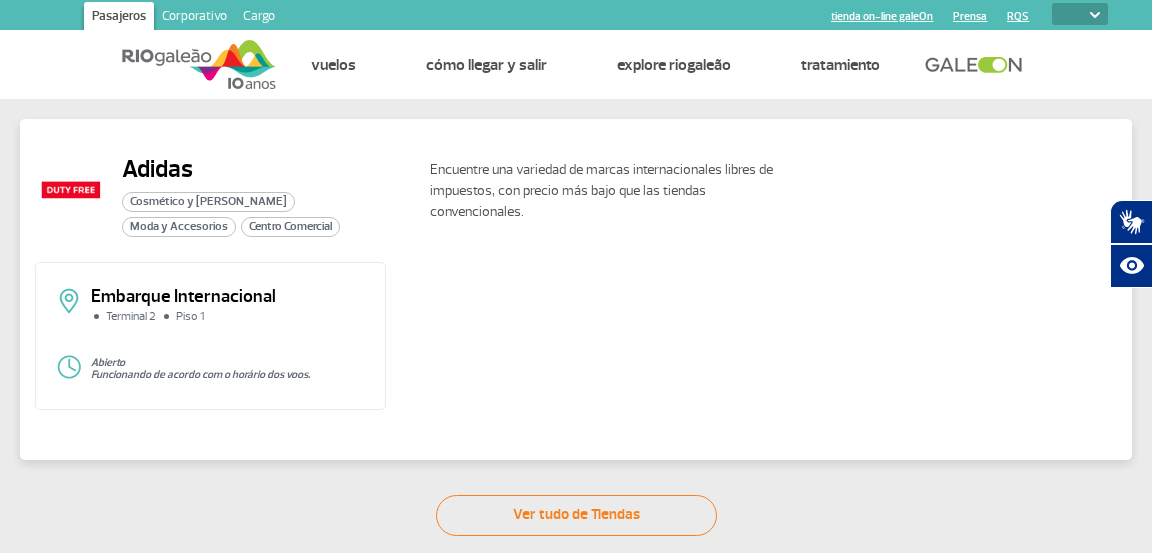 click on "Adidas" 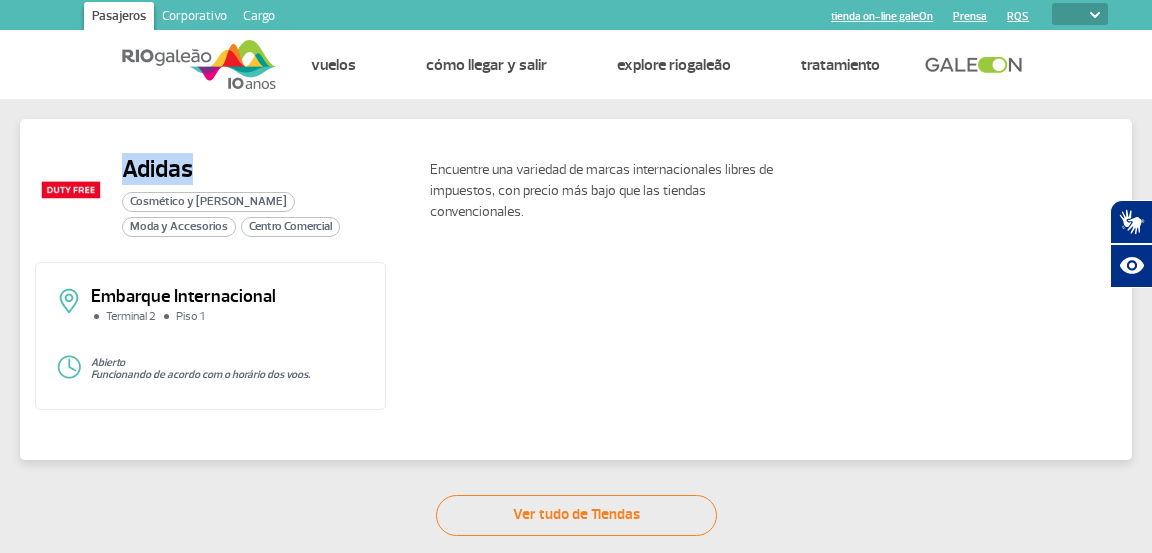 click 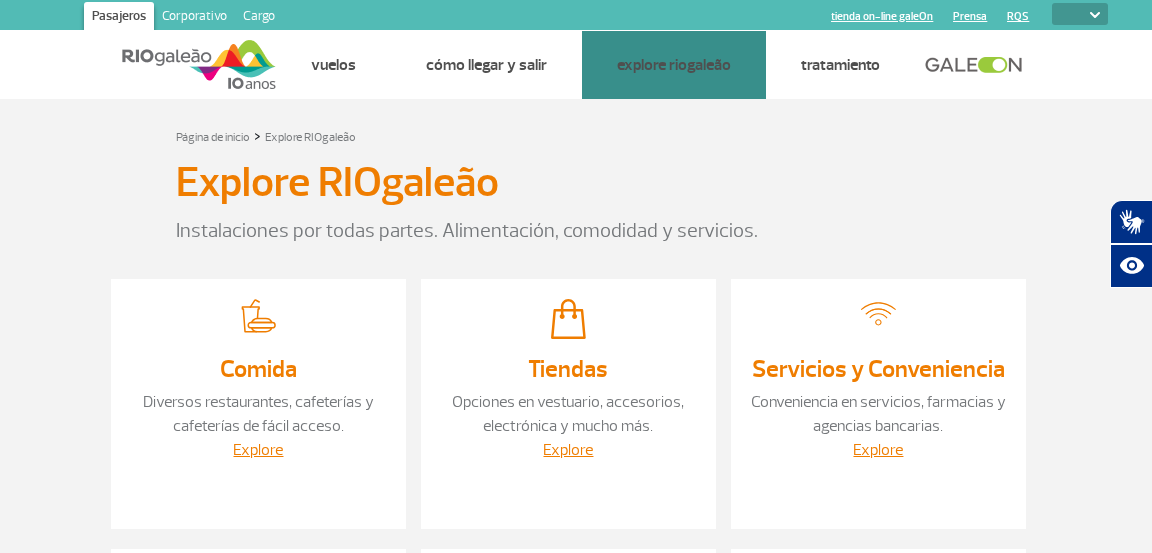 click on "Comida" at bounding box center (0, 0) 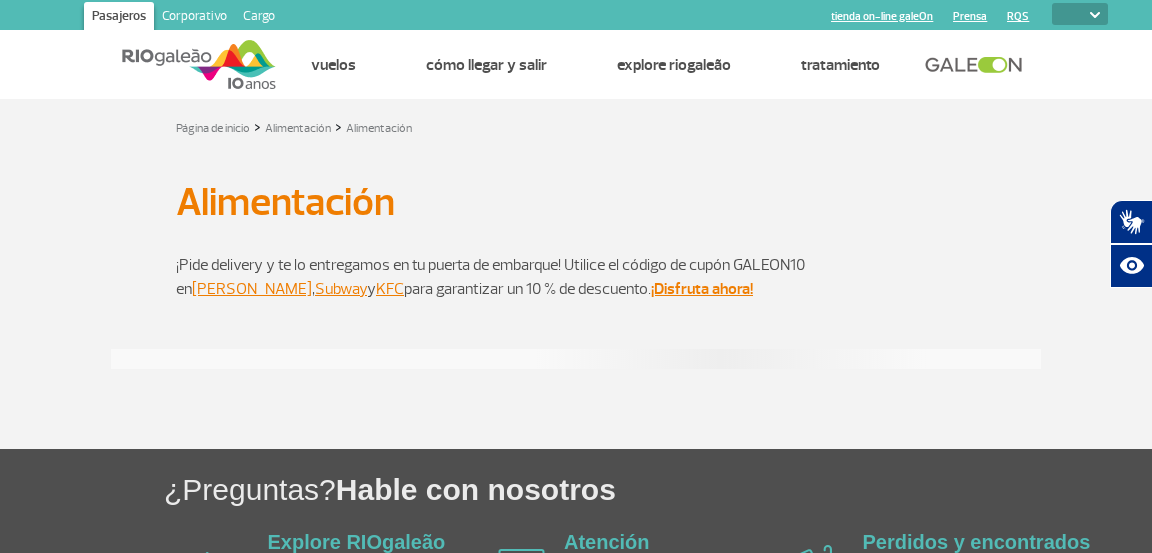 select 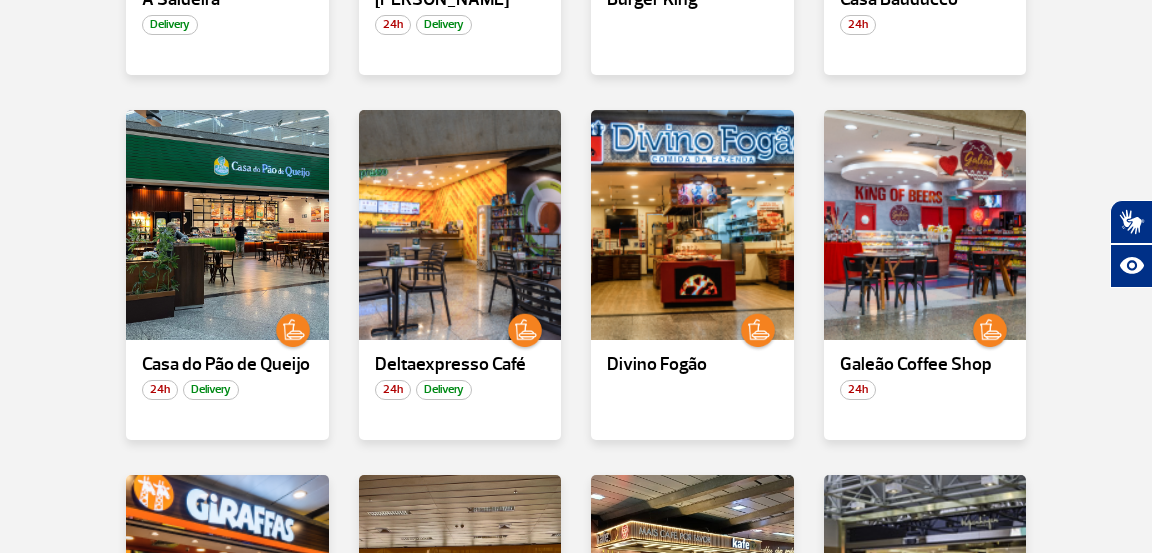 scroll, scrollTop: 709, scrollLeft: 0, axis: vertical 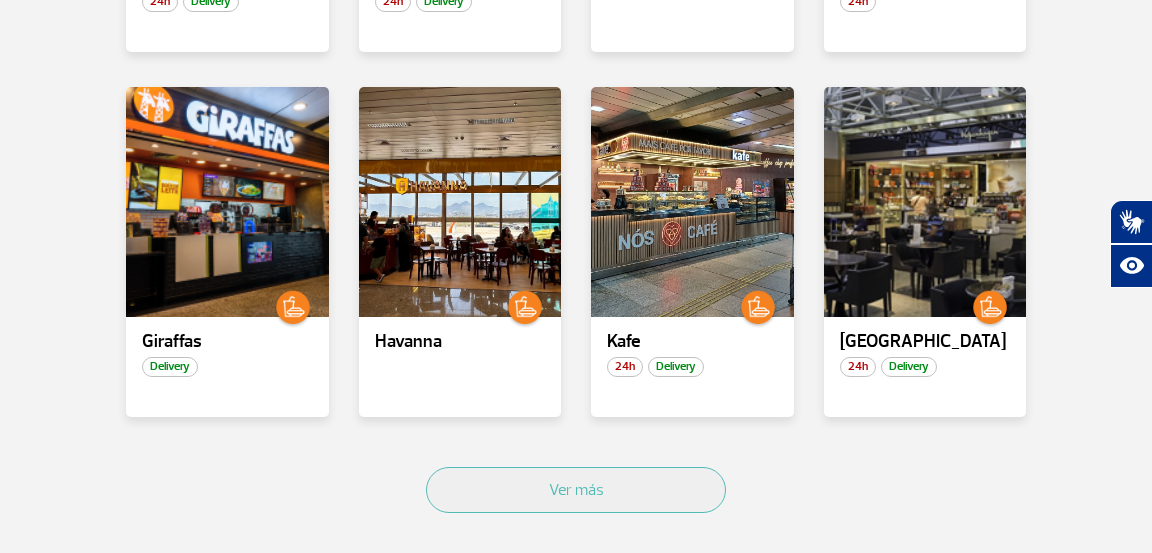 click on "Ver más" at bounding box center [576, 490] 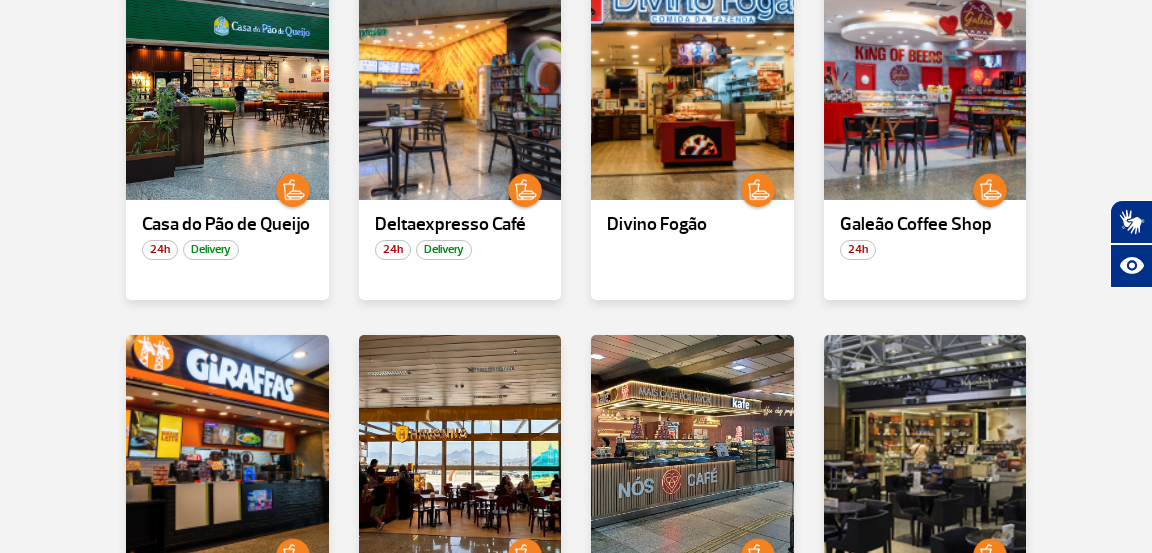 scroll, scrollTop: 841, scrollLeft: 0, axis: vertical 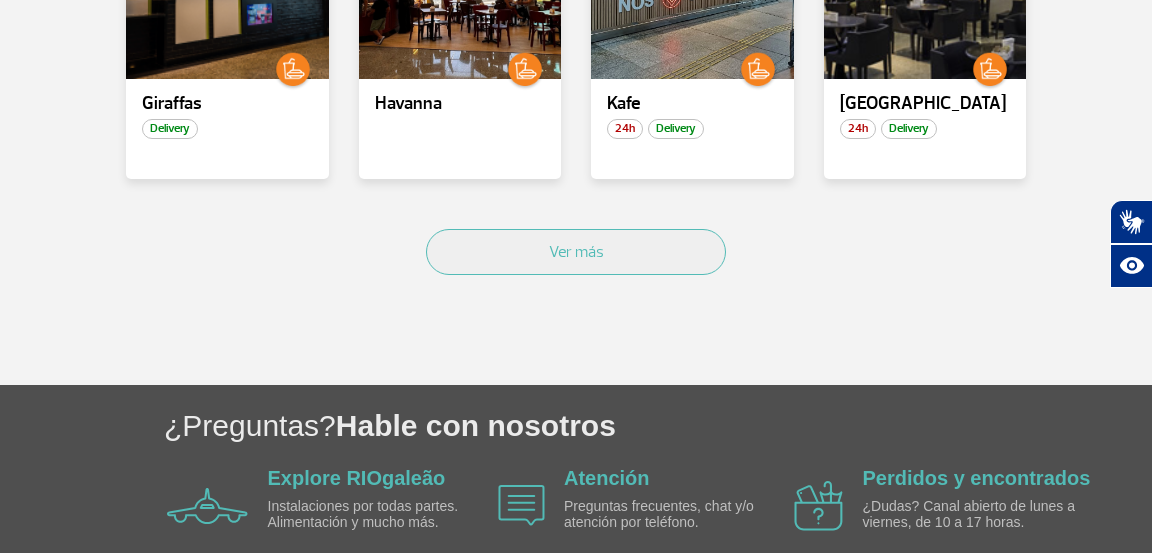 click on "Explore RIOgaleão" 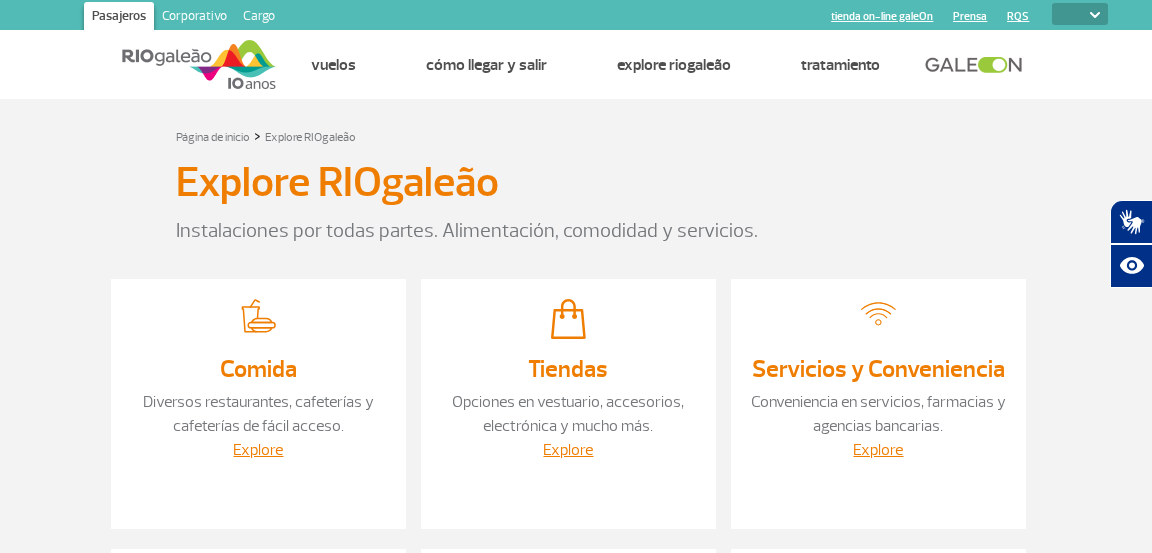 select 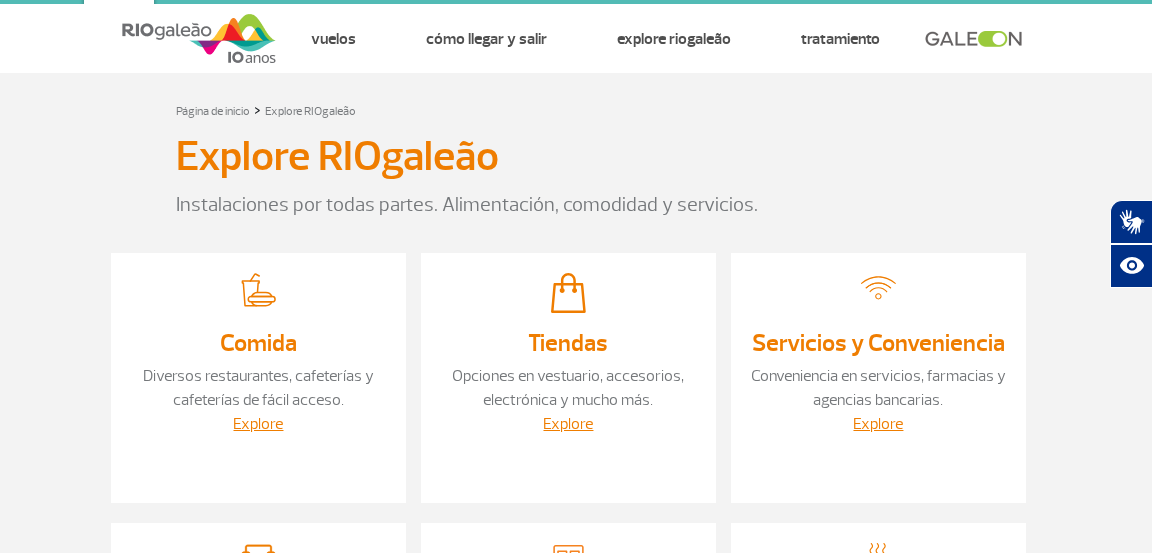 scroll, scrollTop: 42, scrollLeft: 0, axis: vertical 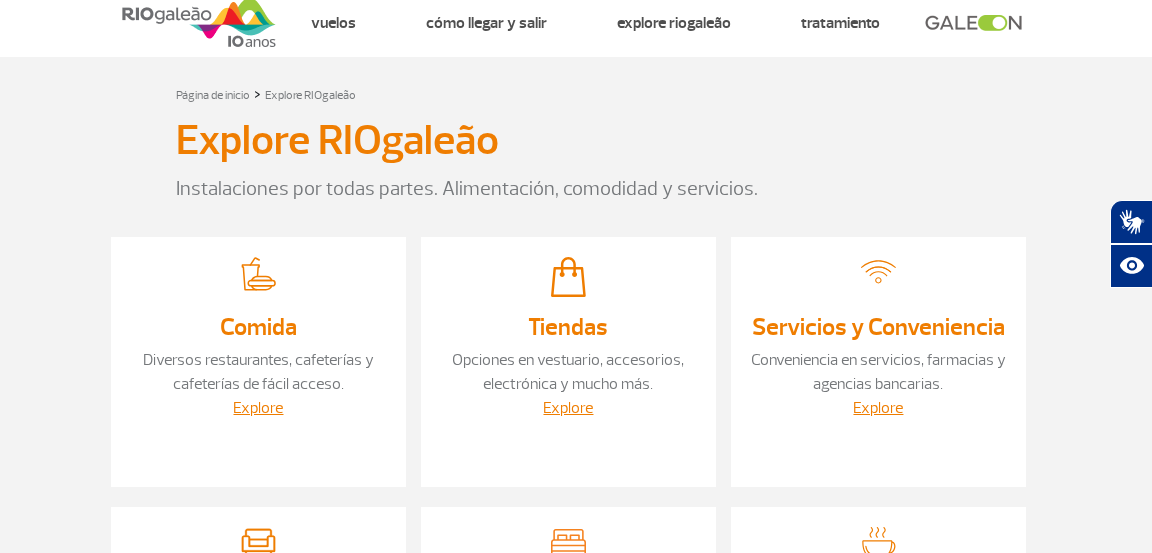 click on "Servicios y Conveniencia" at bounding box center [878, 327] 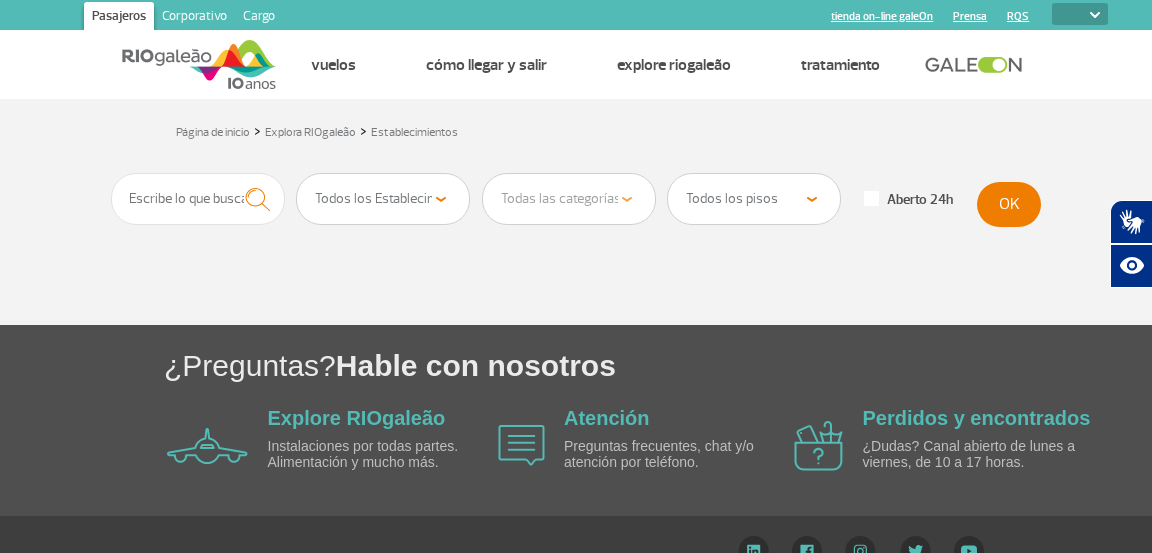 select 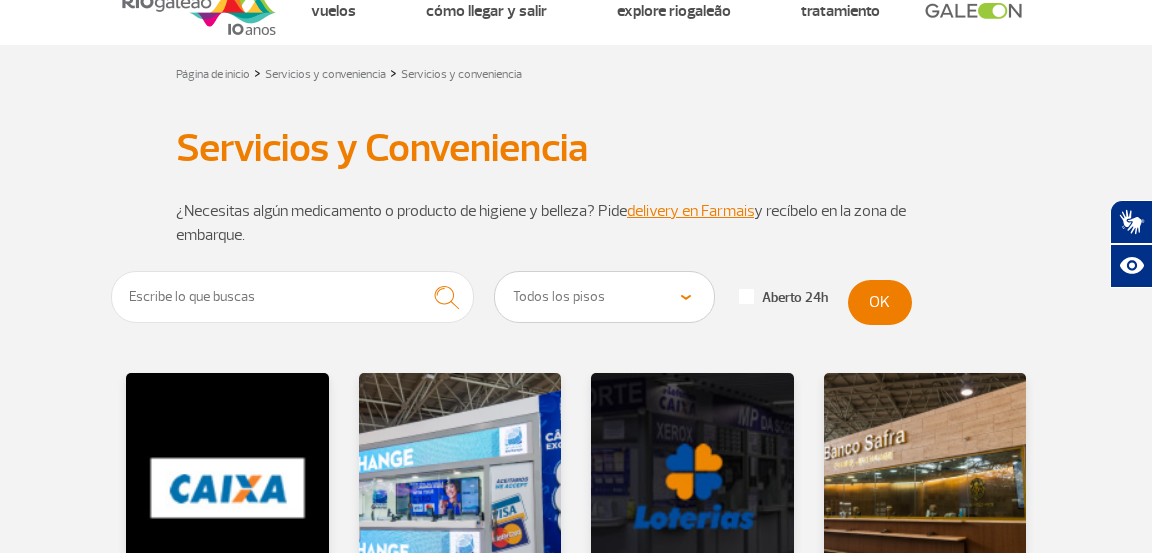 scroll, scrollTop: 0, scrollLeft: 0, axis: both 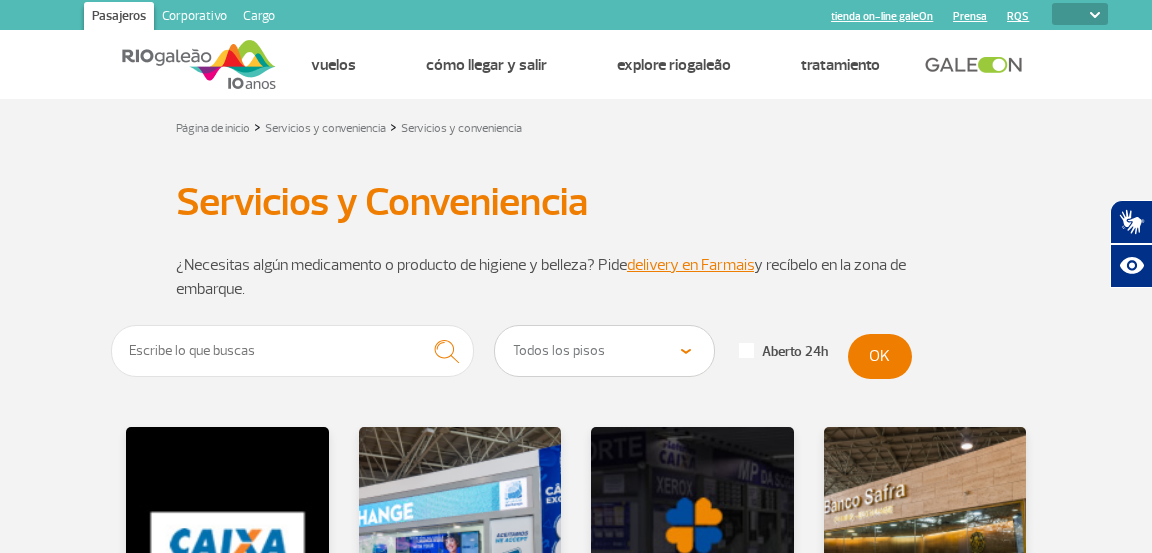click on "Corporativo" at bounding box center (194, 18) 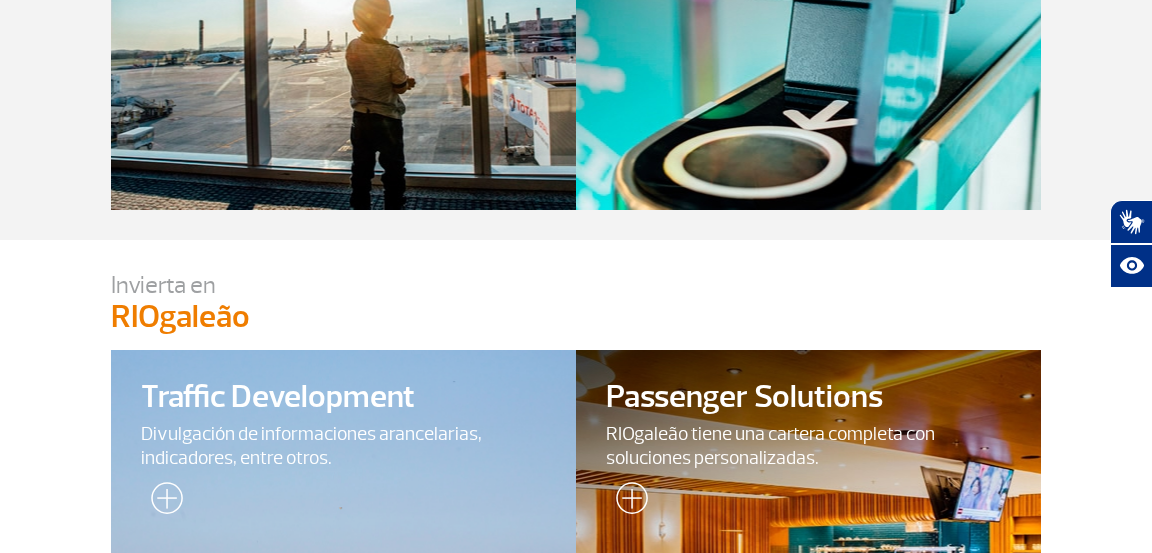 scroll, scrollTop: 0, scrollLeft: 0, axis: both 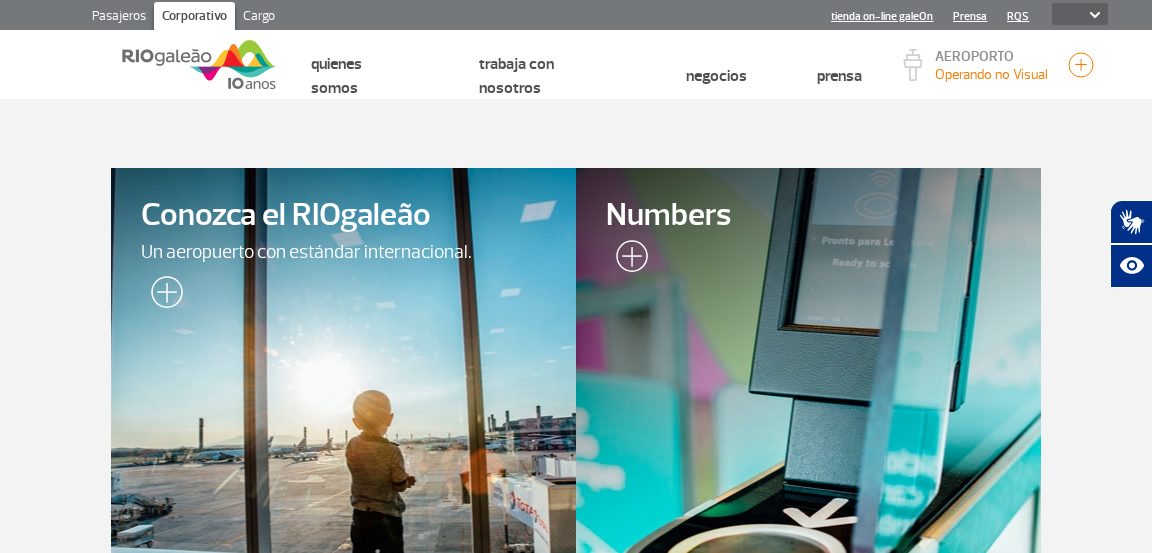 click on "AEROPORTO" 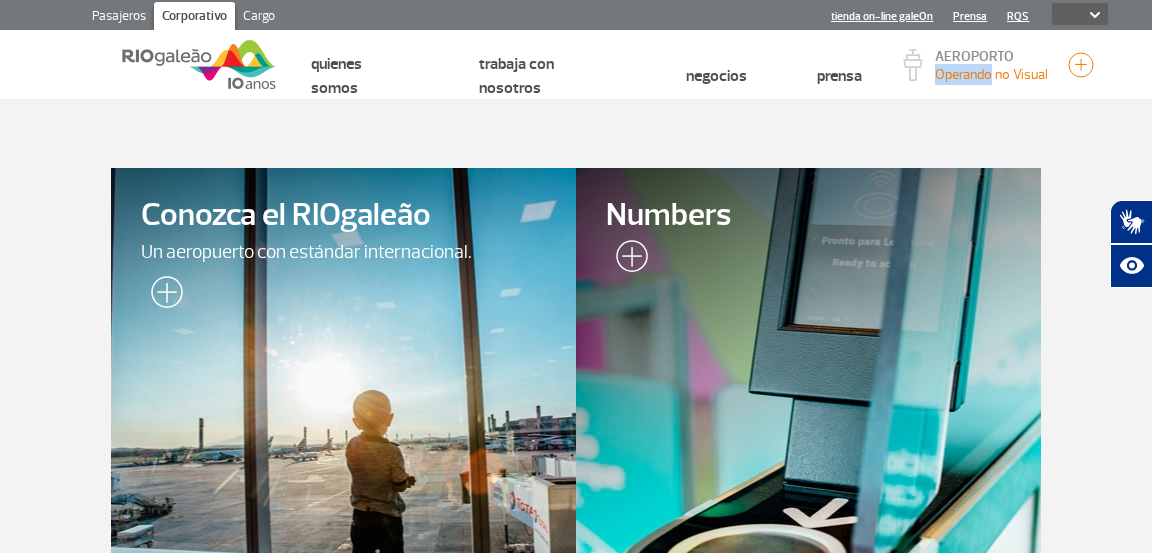 click at bounding box center (1081, 65) 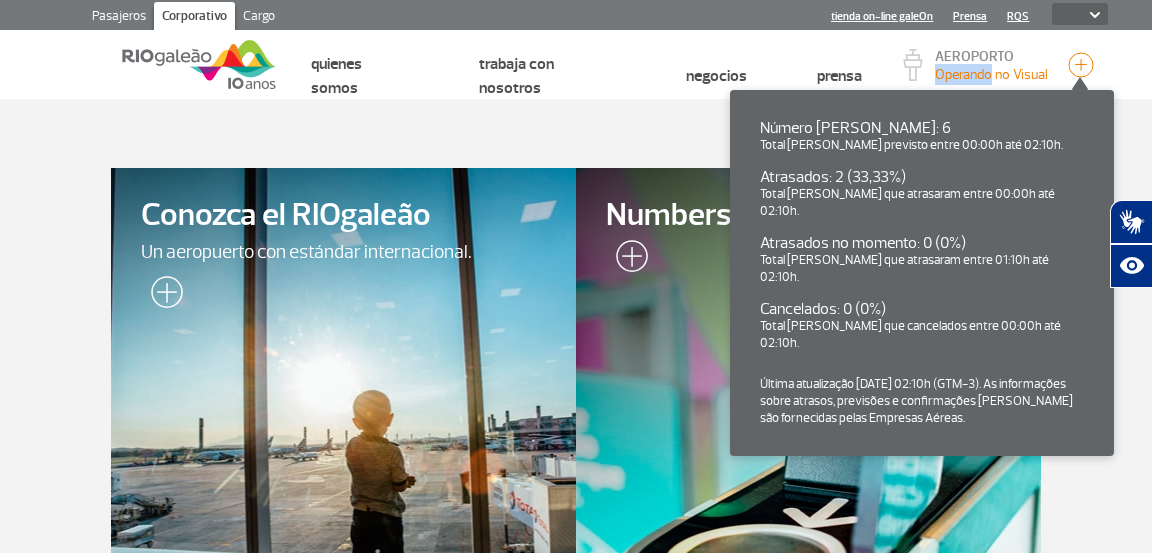 click on "Quienes somos" at bounding box center [336, 76] 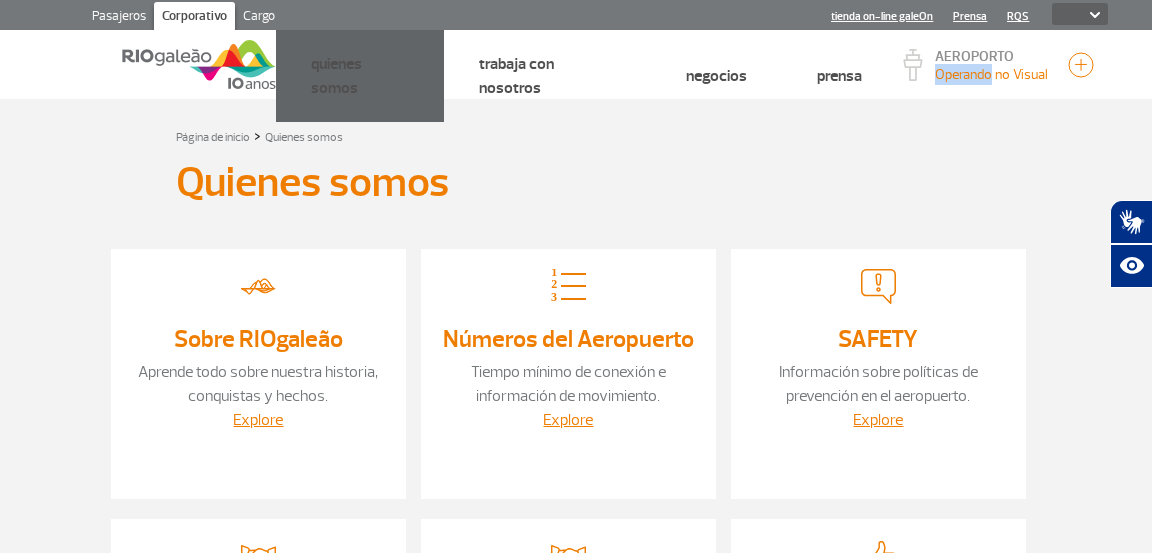 click on "Sobre RIOgaleão" at bounding box center (0, 0) 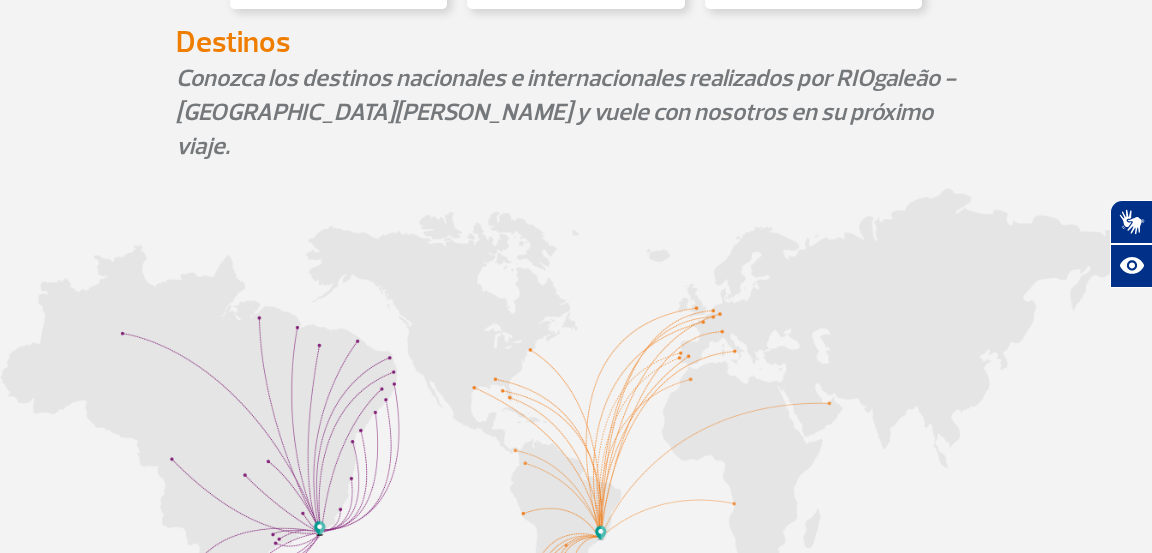 scroll, scrollTop: 0, scrollLeft: 0, axis: both 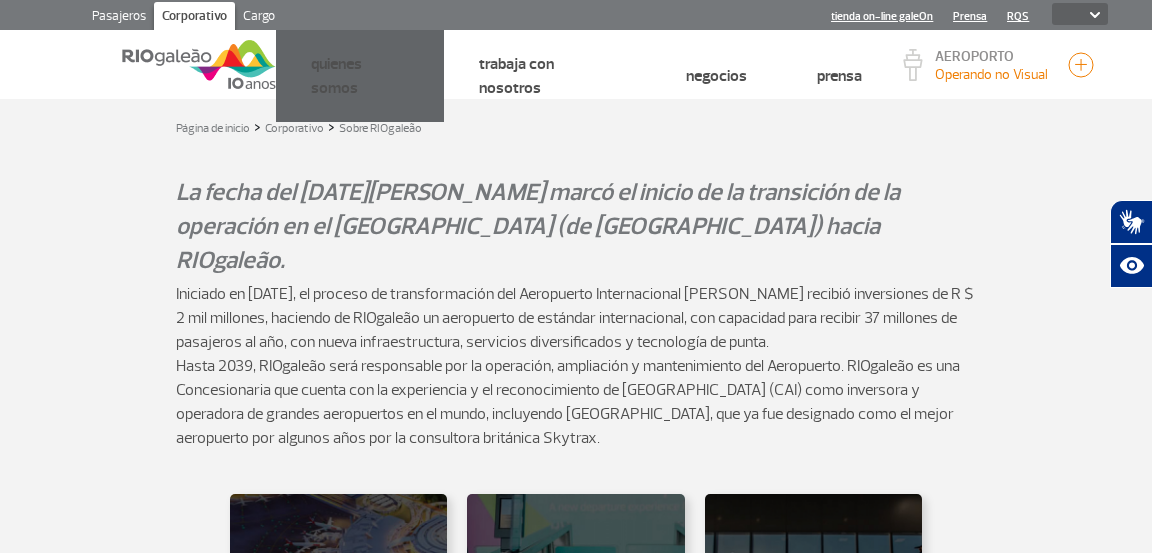 click on "Pasajeros" at bounding box center (119, 18) 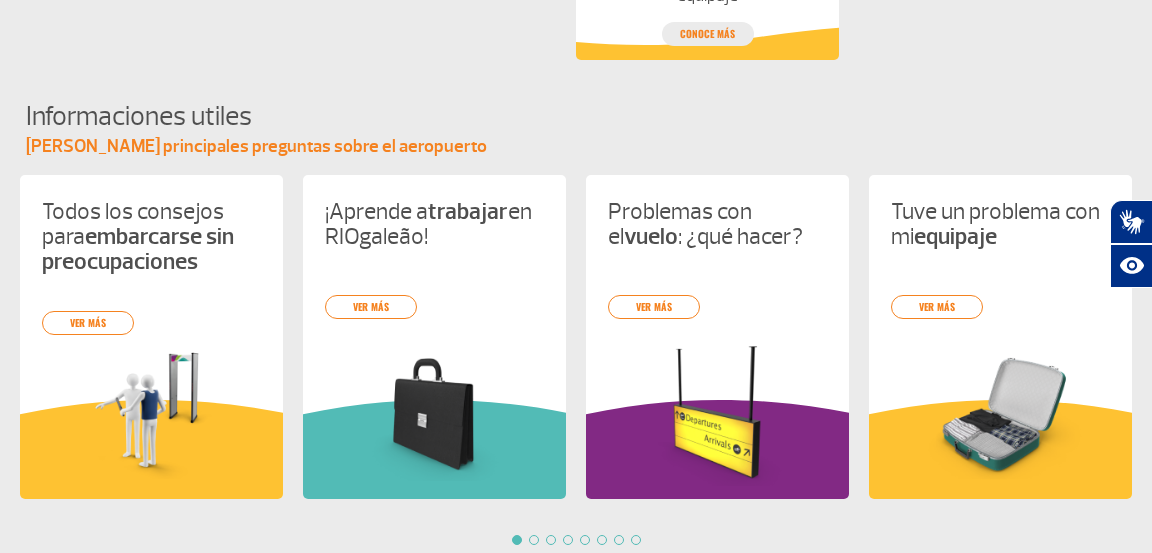 scroll, scrollTop: 1893, scrollLeft: 0, axis: vertical 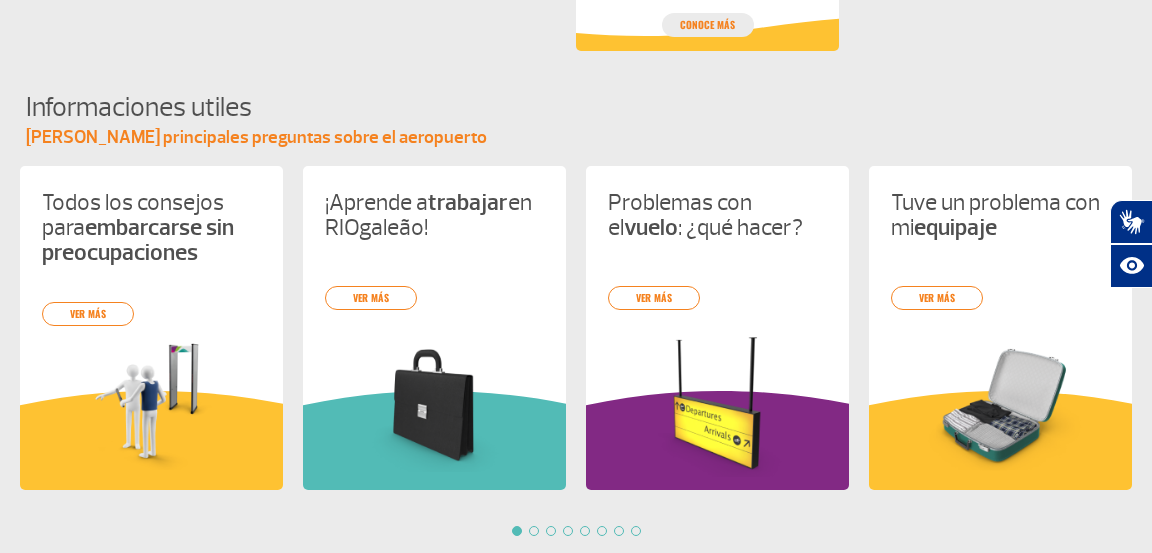click at bounding box center [534, 531] 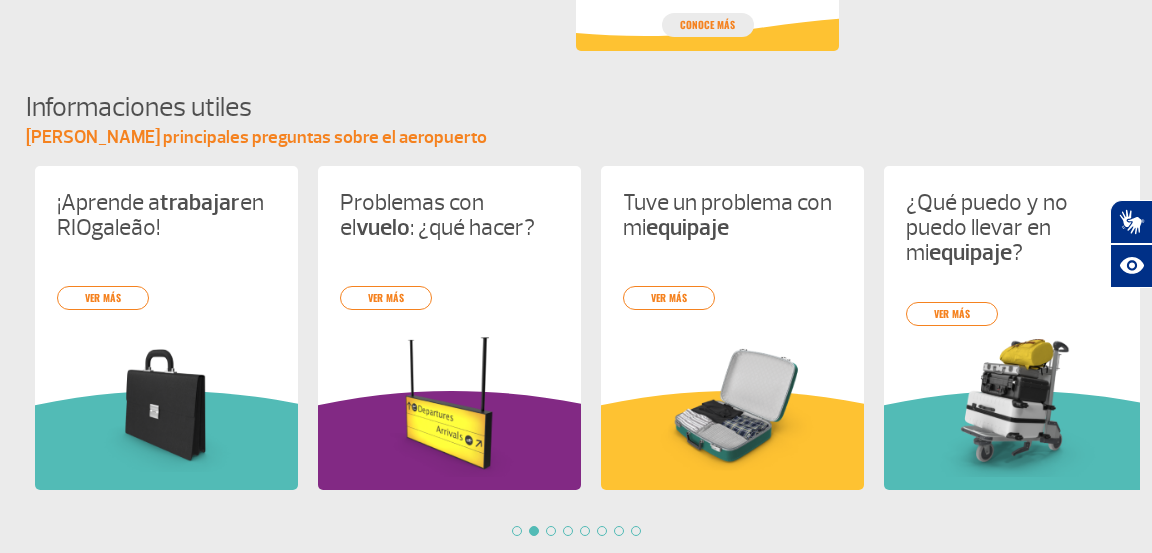 scroll, scrollTop: 0, scrollLeft: 283, axis: horizontal 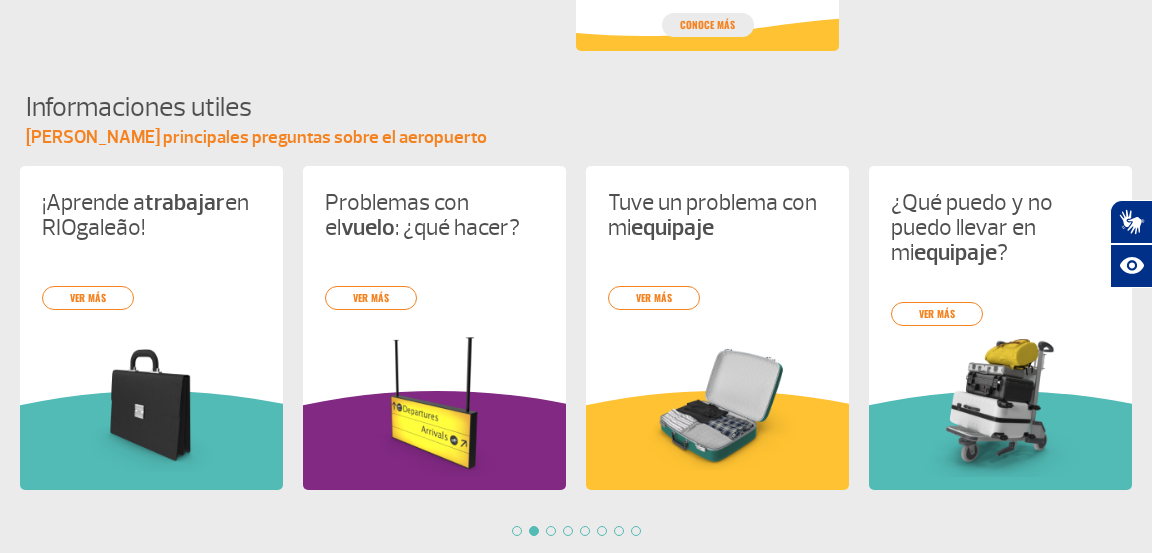 click at bounding box center (551, 531) 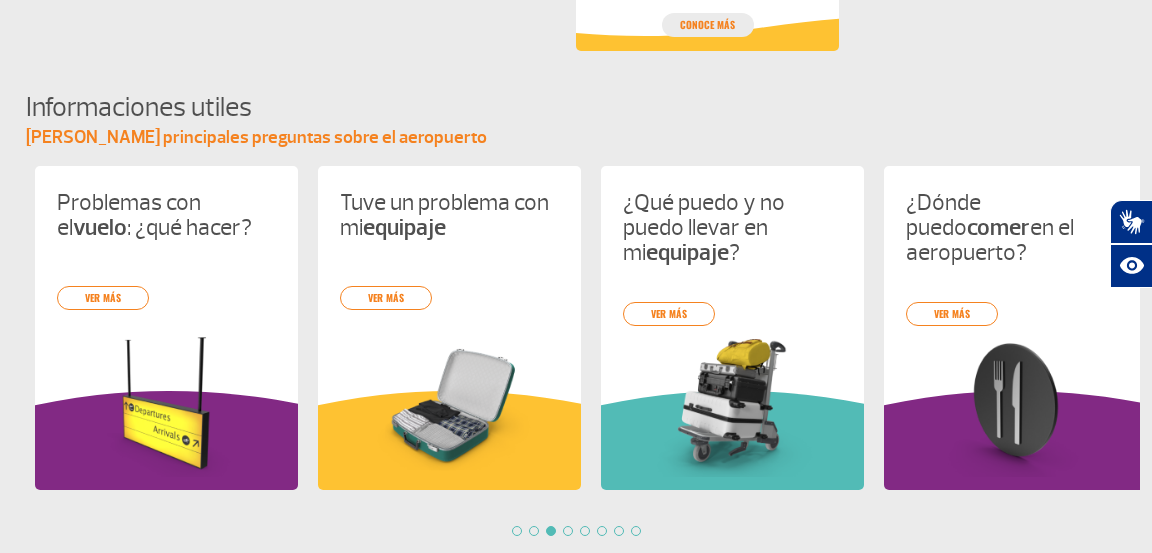 scroll, scrollTop: 0, scrollLeft: 566, axis: horizontal 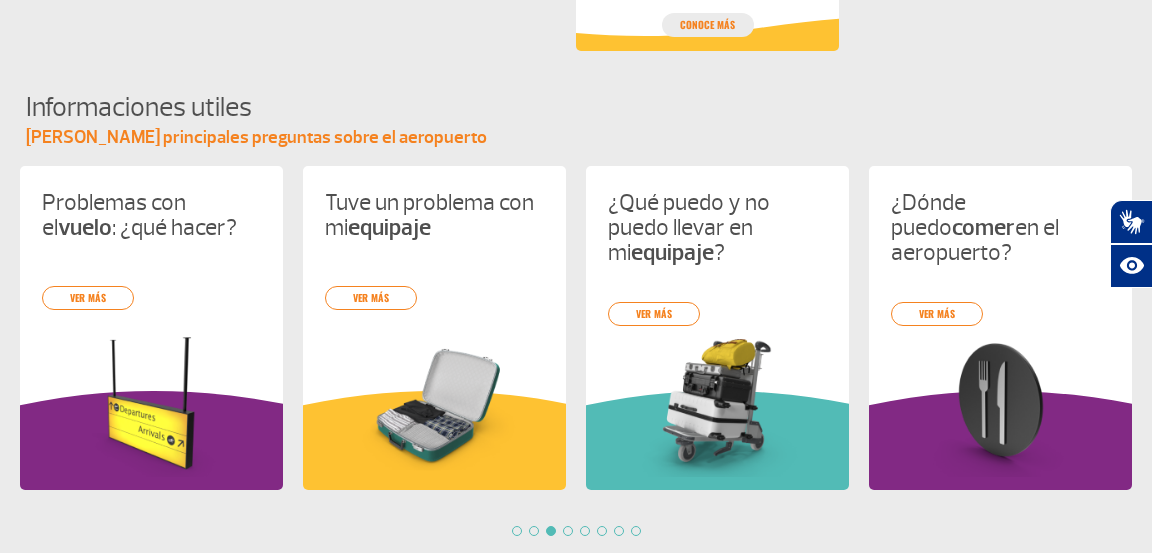 click at bounding box center [580, 531] 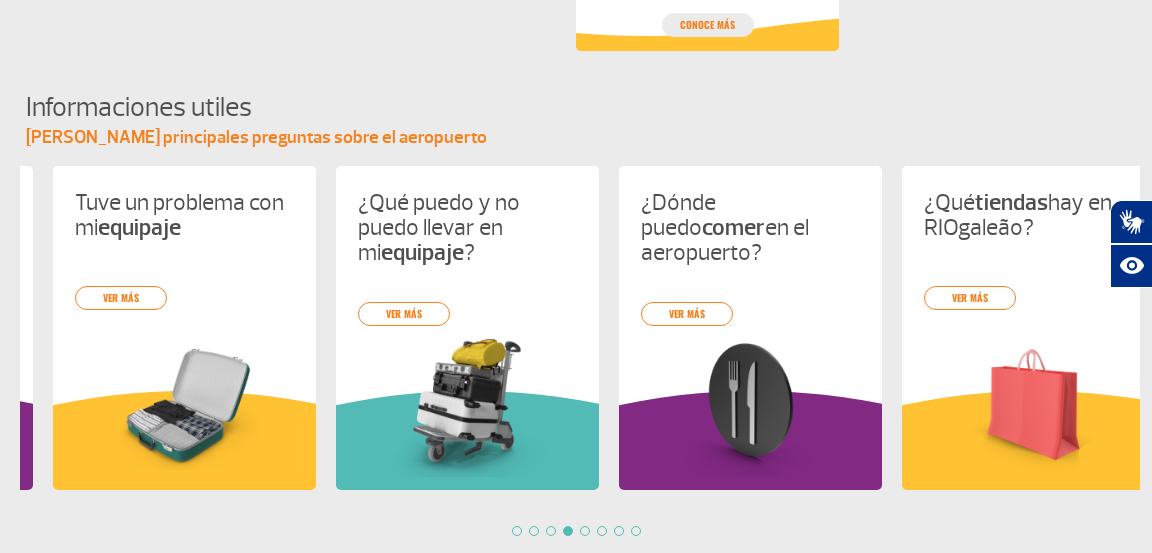 scroll, scrollTop: 0, scrollLeft: 849, axis: horizontal 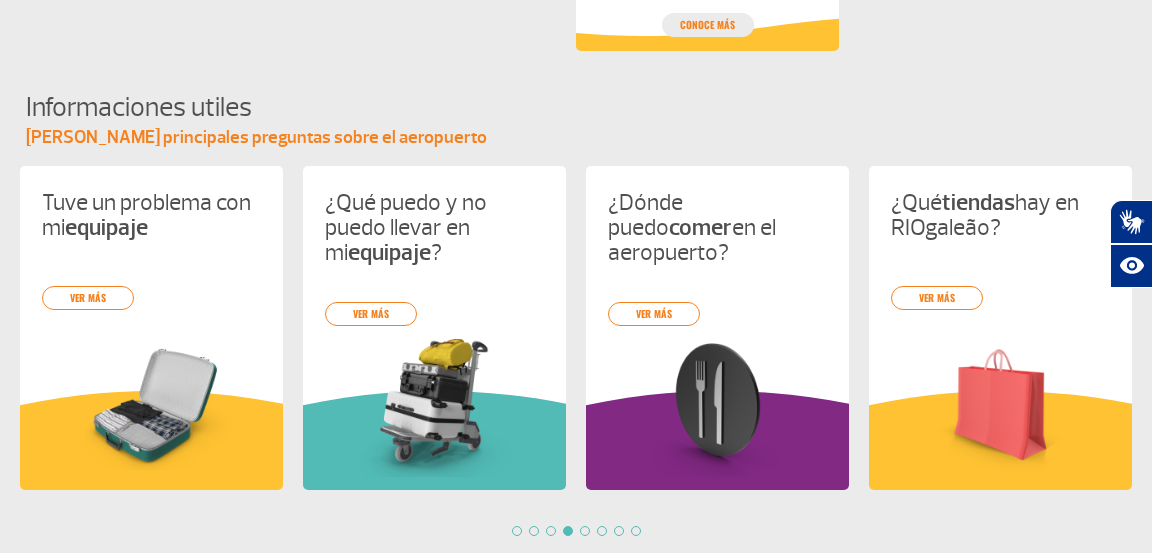 click at bounding box center (585, 531) 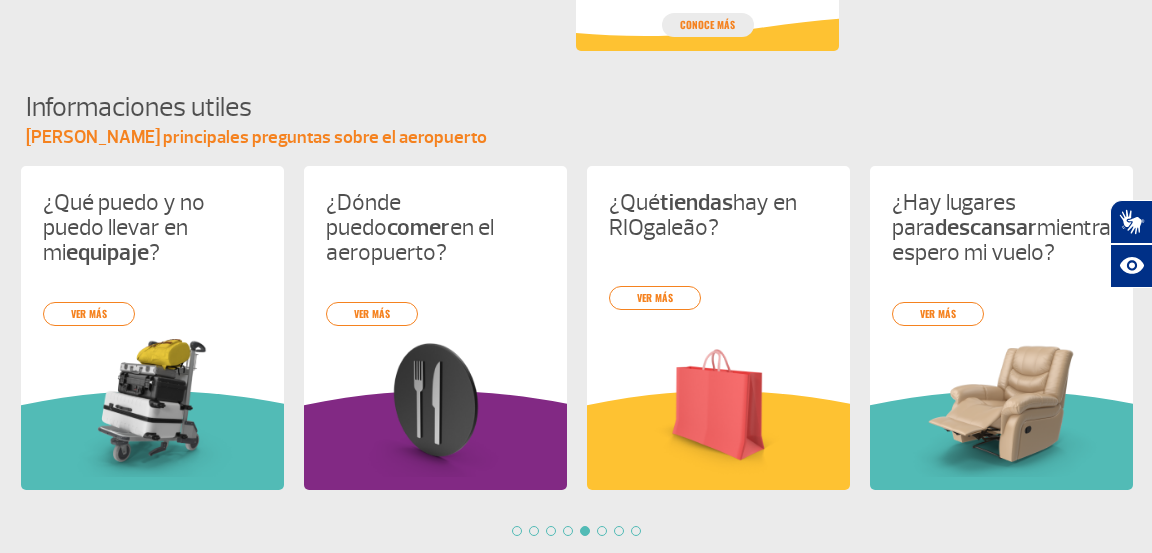 scroll, scrollTop: 0, scrollLeft: 1132, axis: horizontal 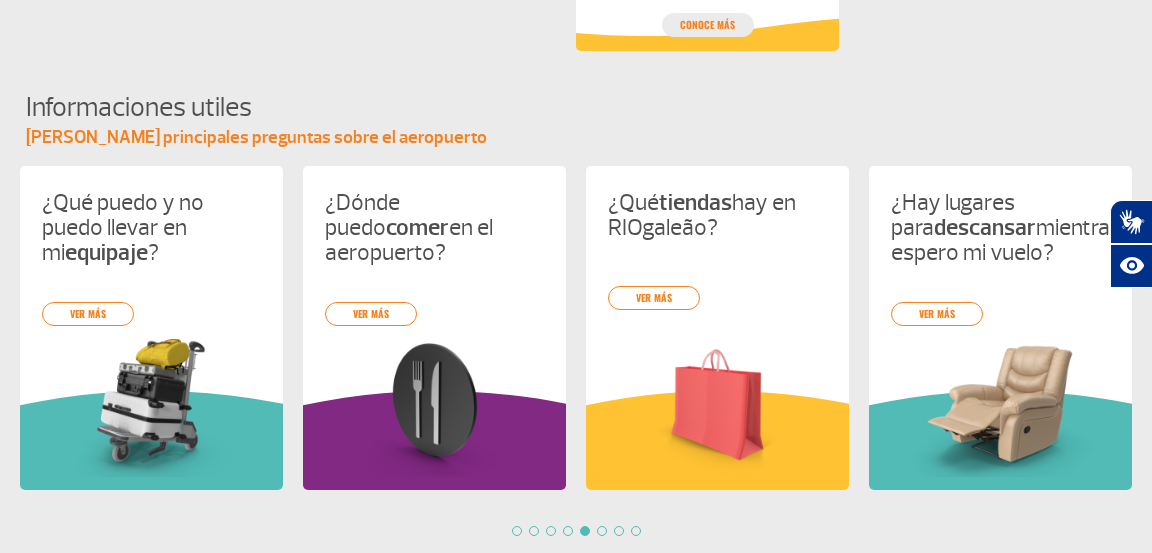 click at bounding box center [602, 531] 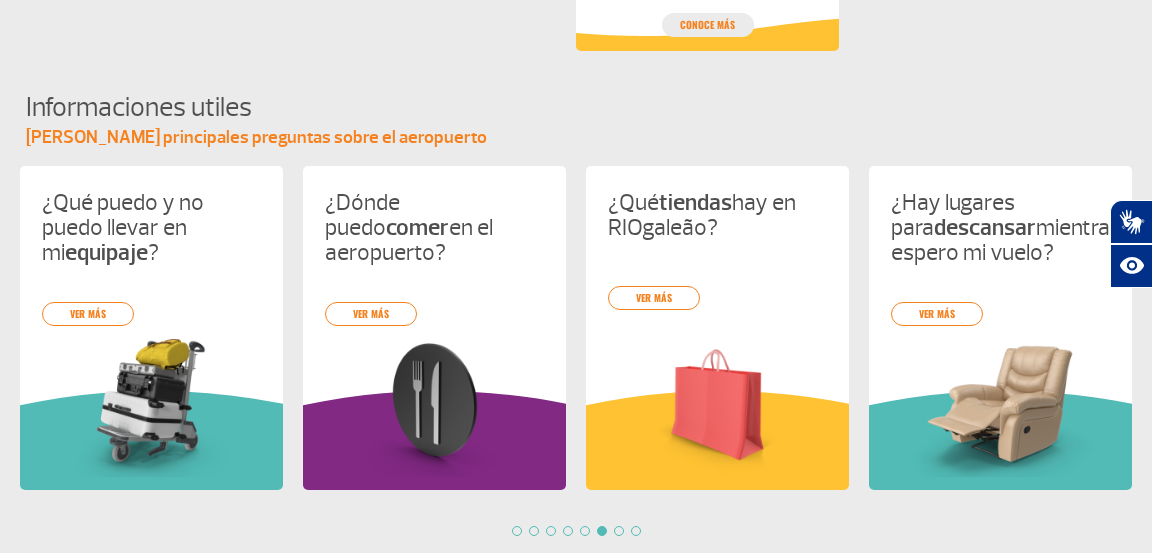click at bounding box center (619, 531) 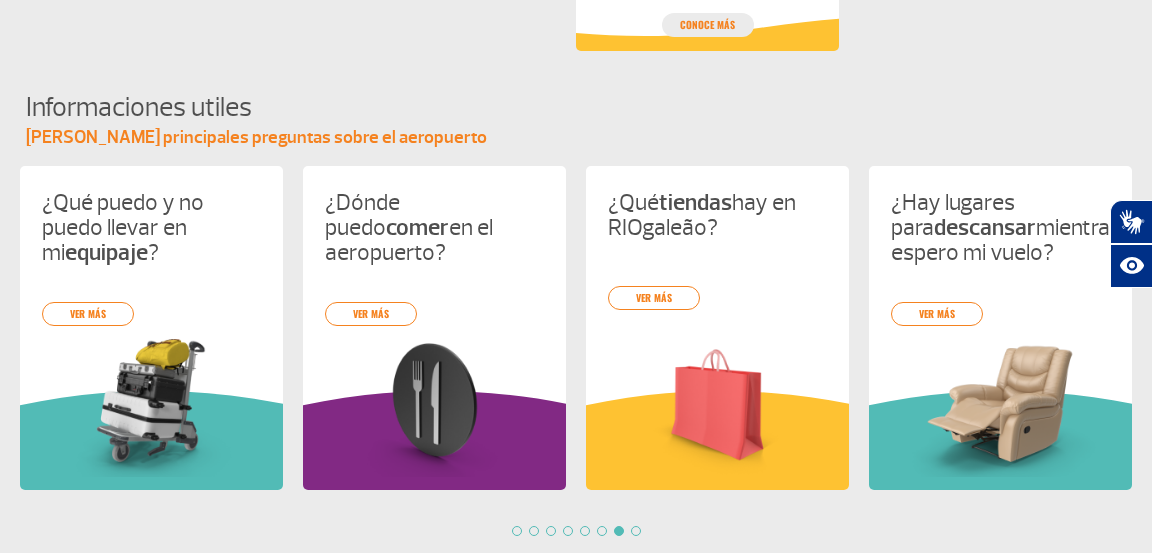 click at bounding box center (580, 531) 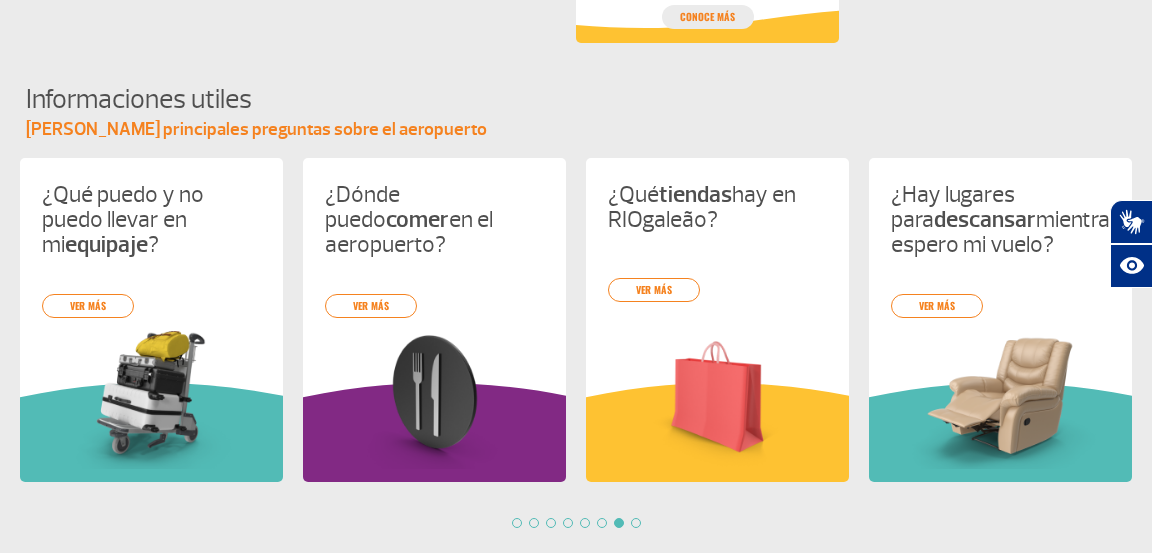 scroll, scrollTop: 1932, scrollLeft: 0, axis: vertical 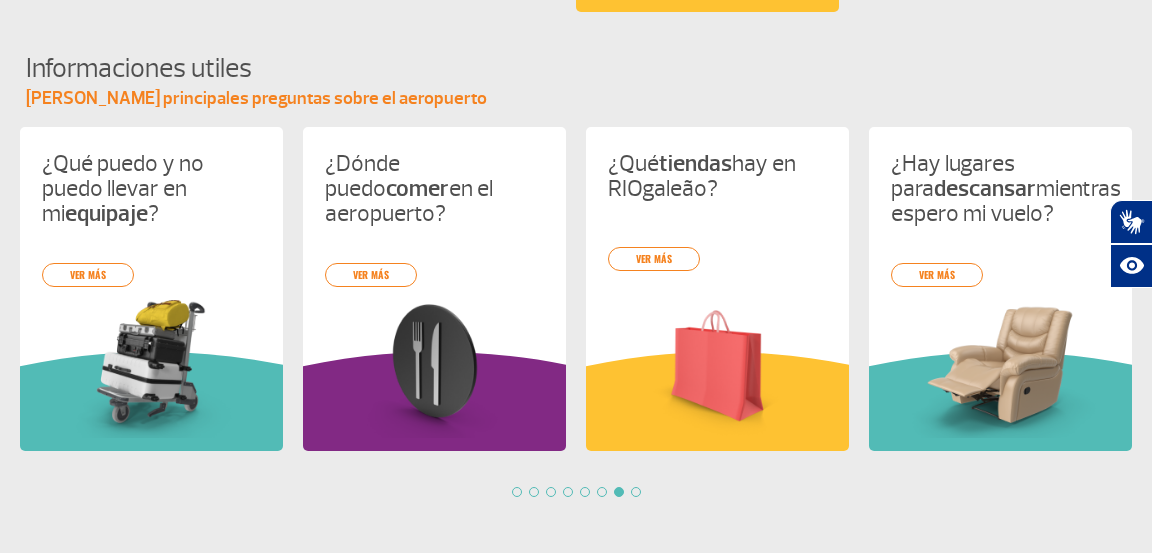 click at bounding box center [636, 492] 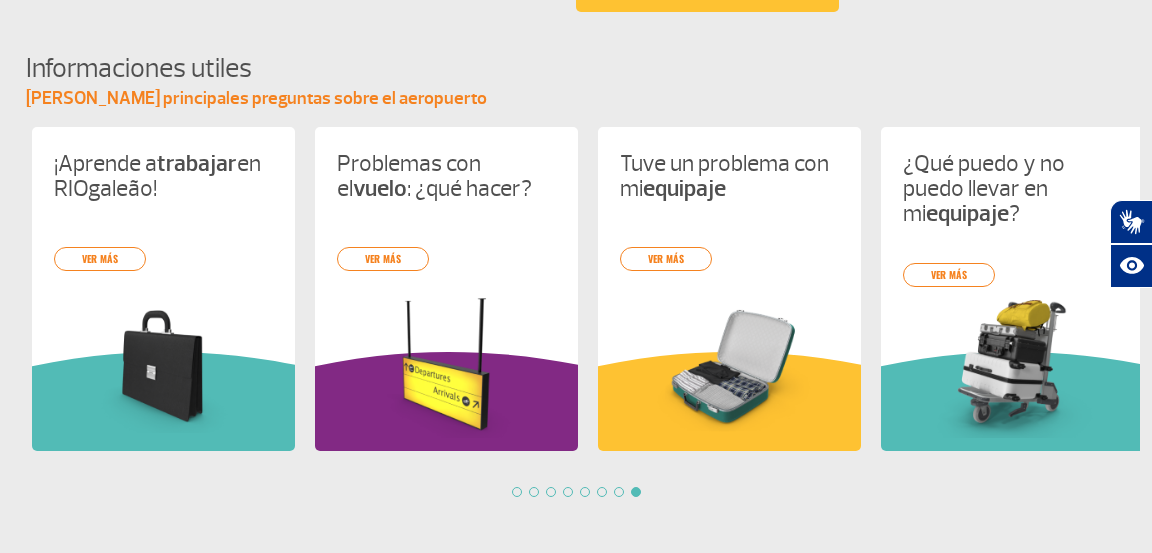scroll, scrollTop: 0, scrollLeft: 0, axis: both 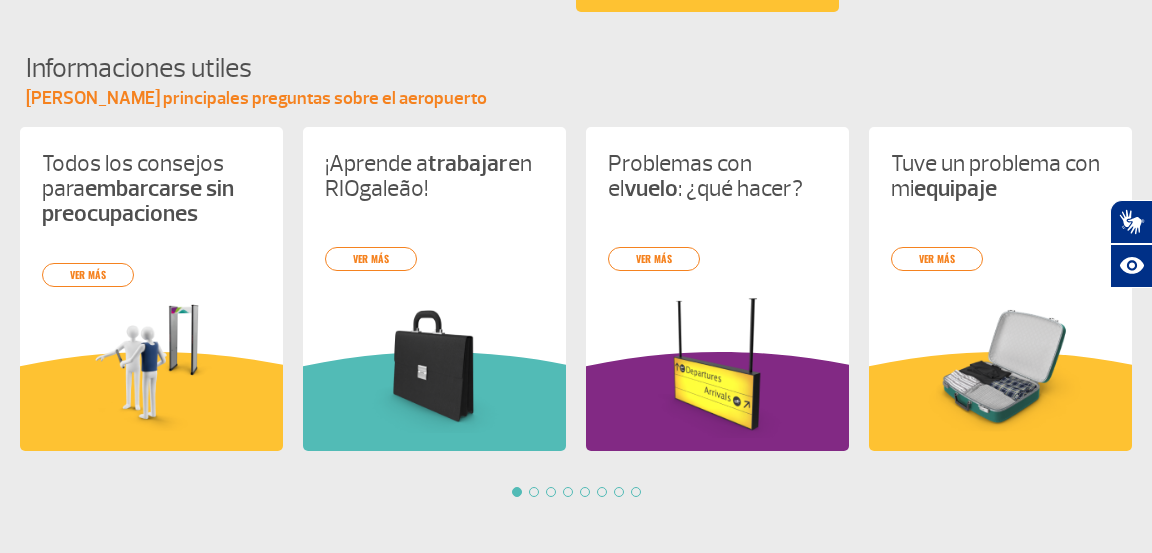 click on "ver más" at bounding box center [88, 275] 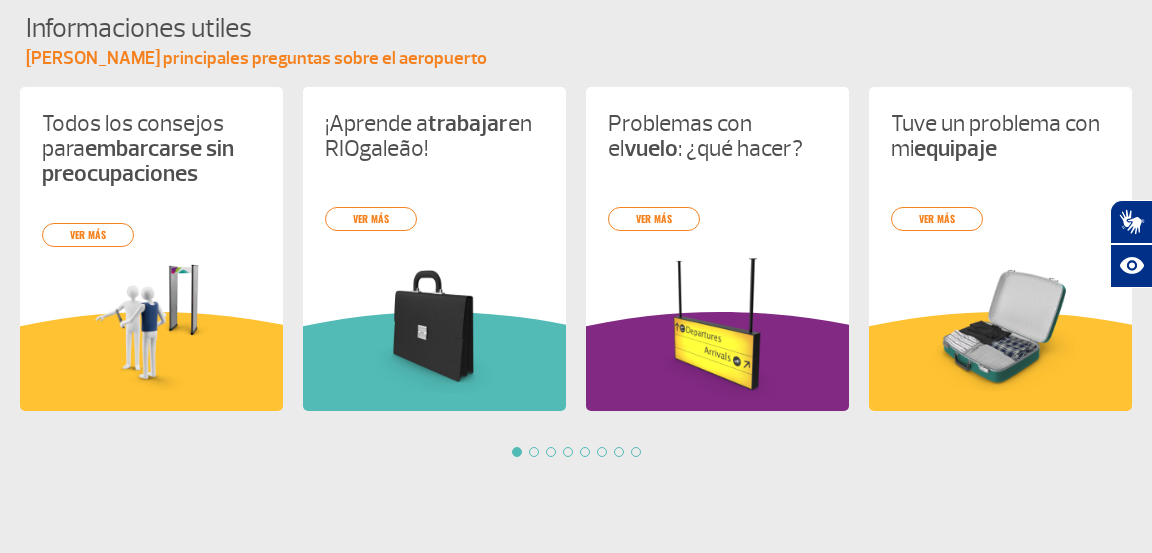 scroll, scrollTop: 2028, scrollLeft: 0, axis: vertical 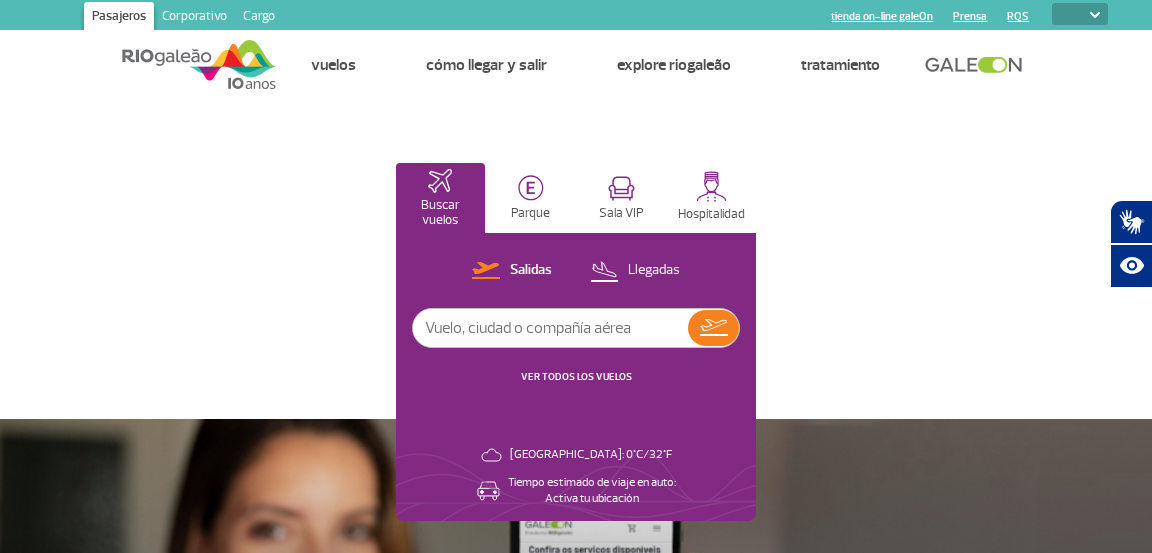 select 